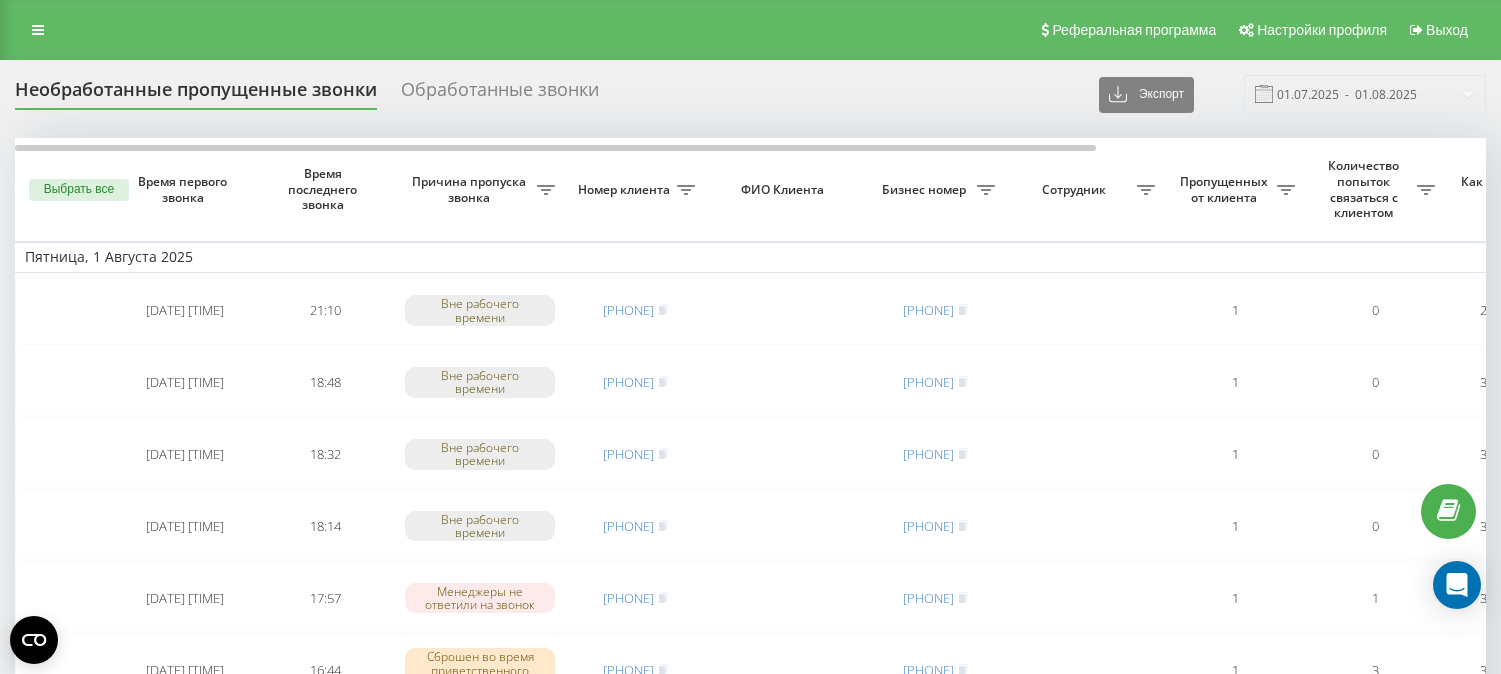 scroll, scrollTop: 0, scrollLeft: 0, axis: both 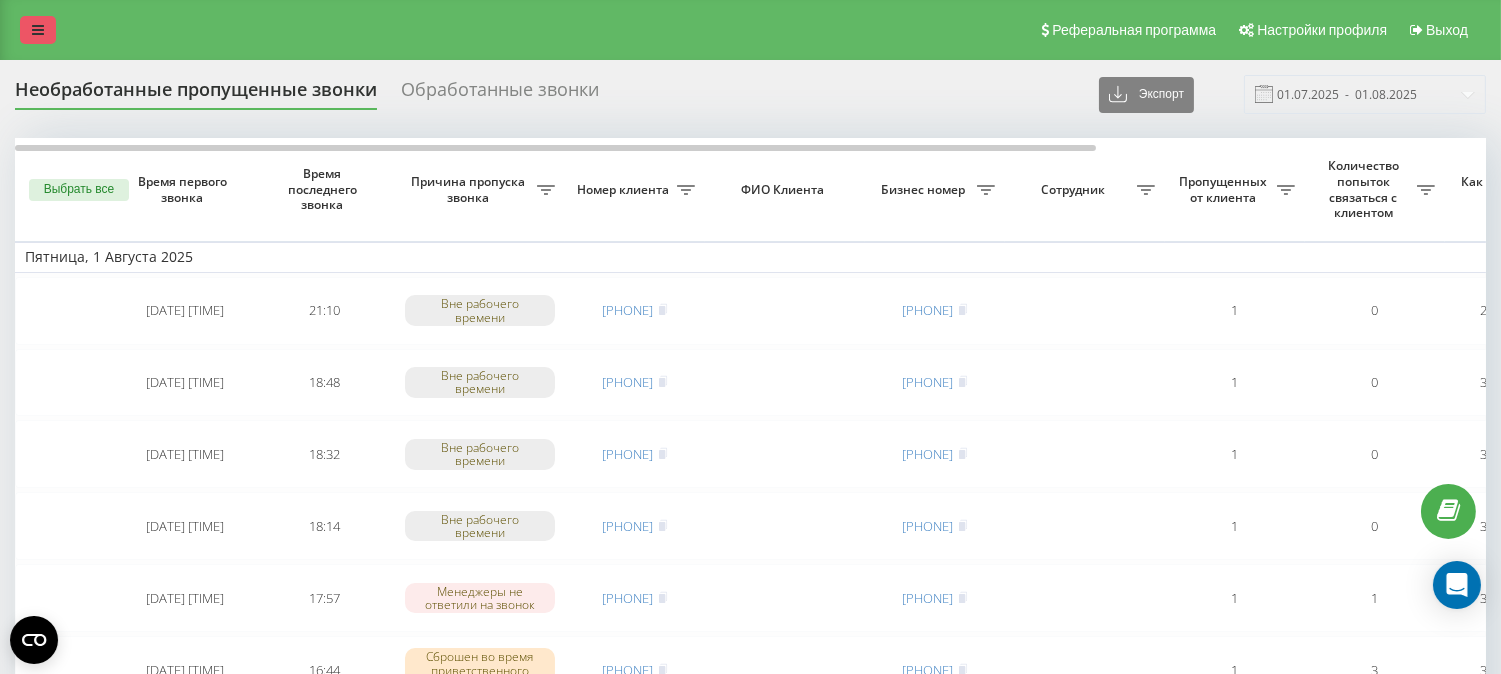 click at bounding box center (38, 30) 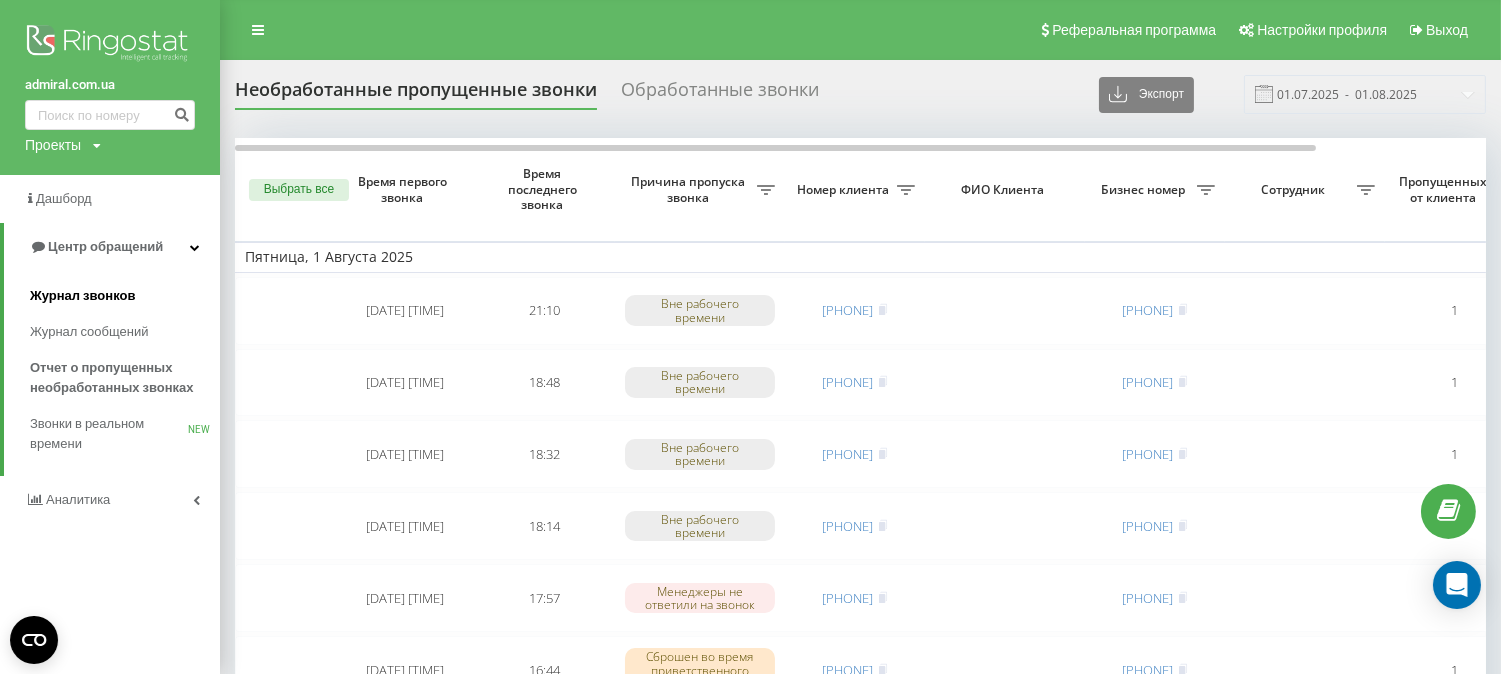 click on "Журнал звонков" at bounding box center [82, 296] 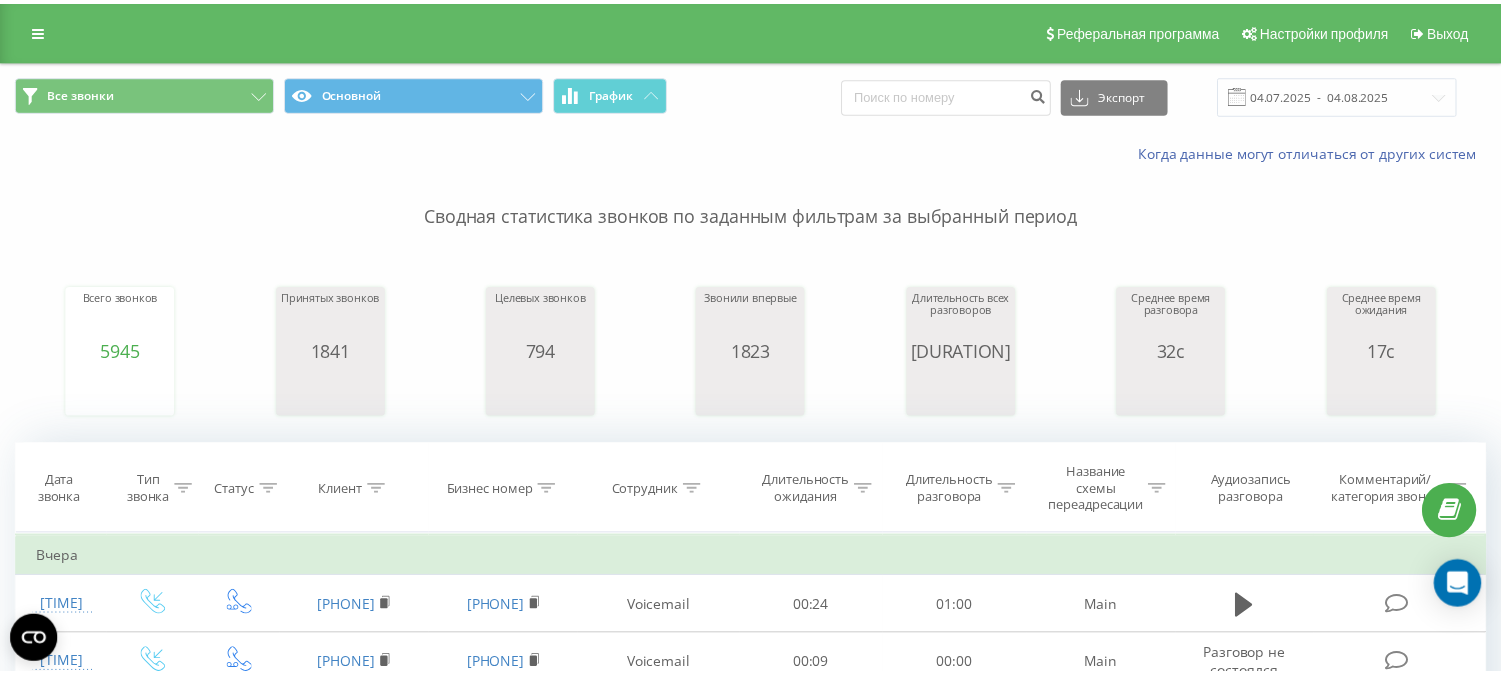 scroll, scrollTop: 0, scrollLeft: 0, axis: both 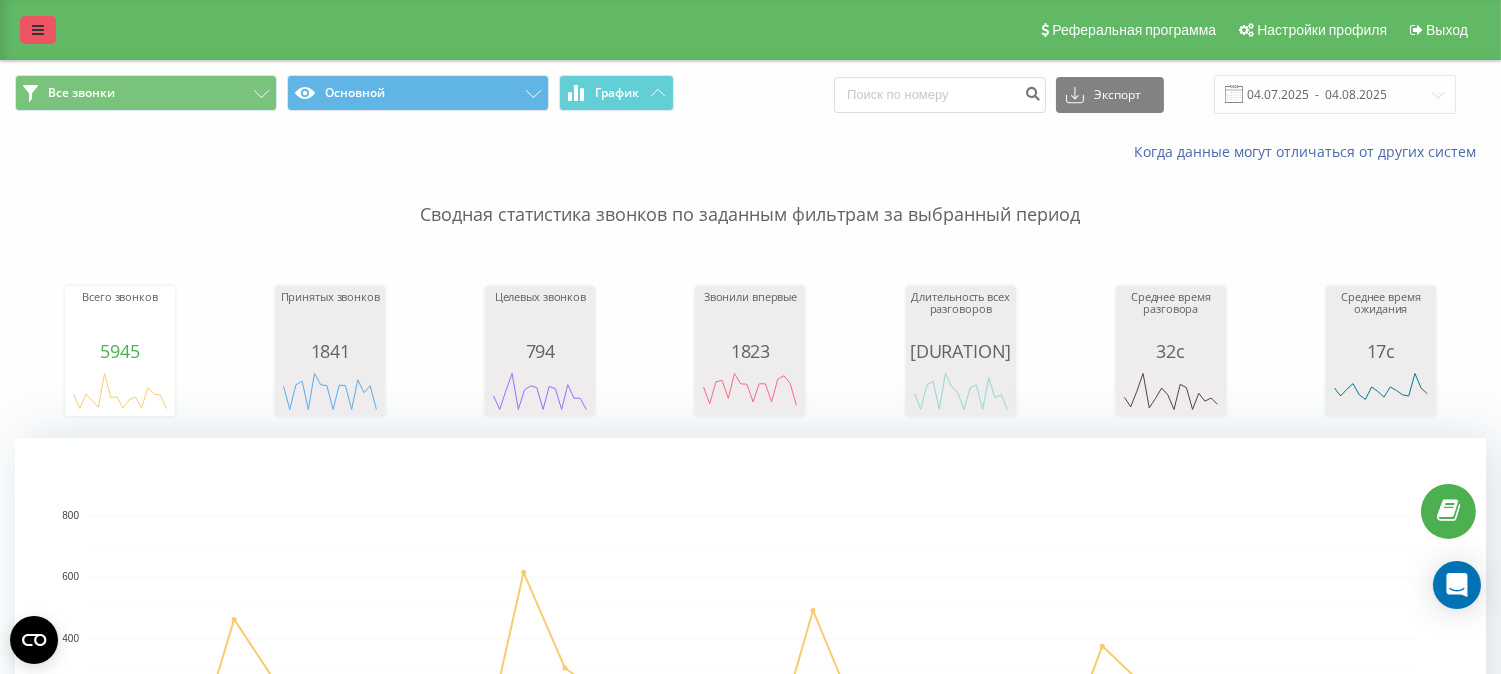 click at bounding box center [38, 30] 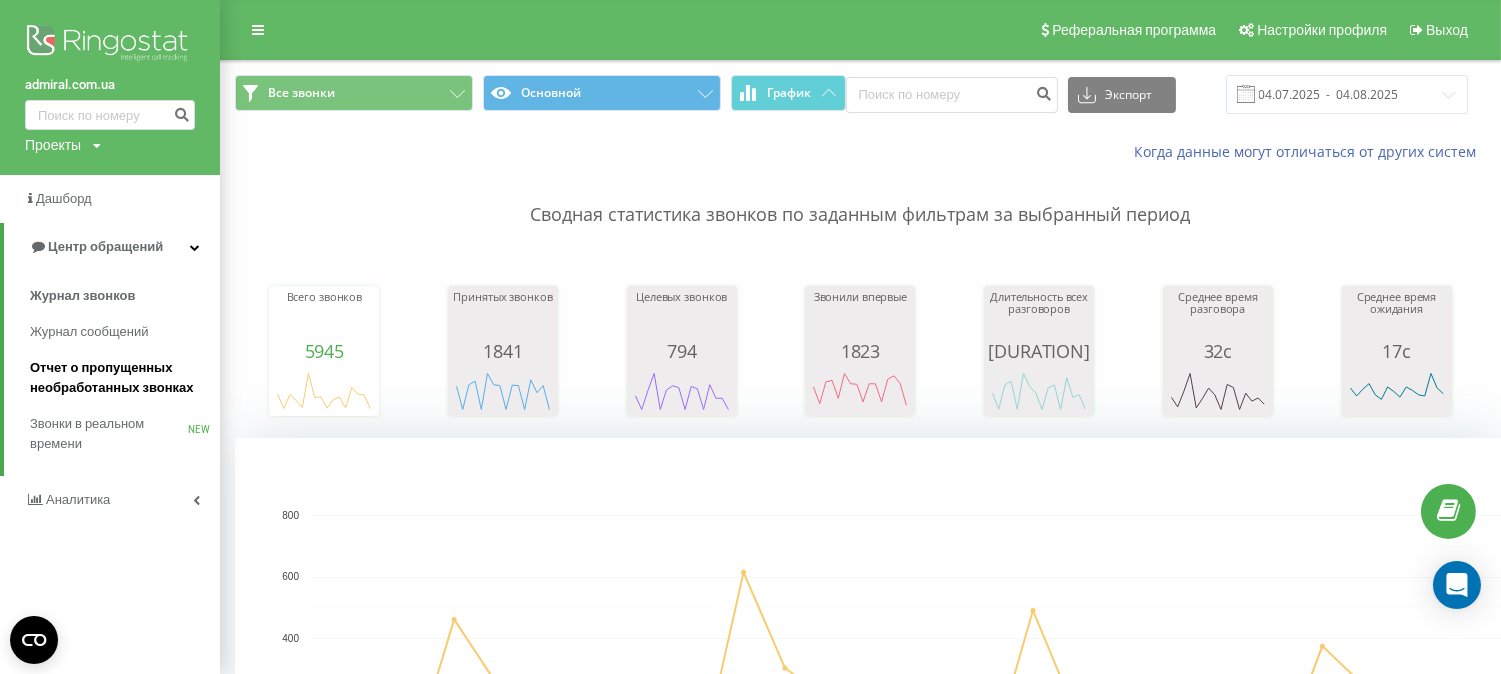 click on "Отчет о пропущенных необработанных звонках" at bounding box center [120, 378] 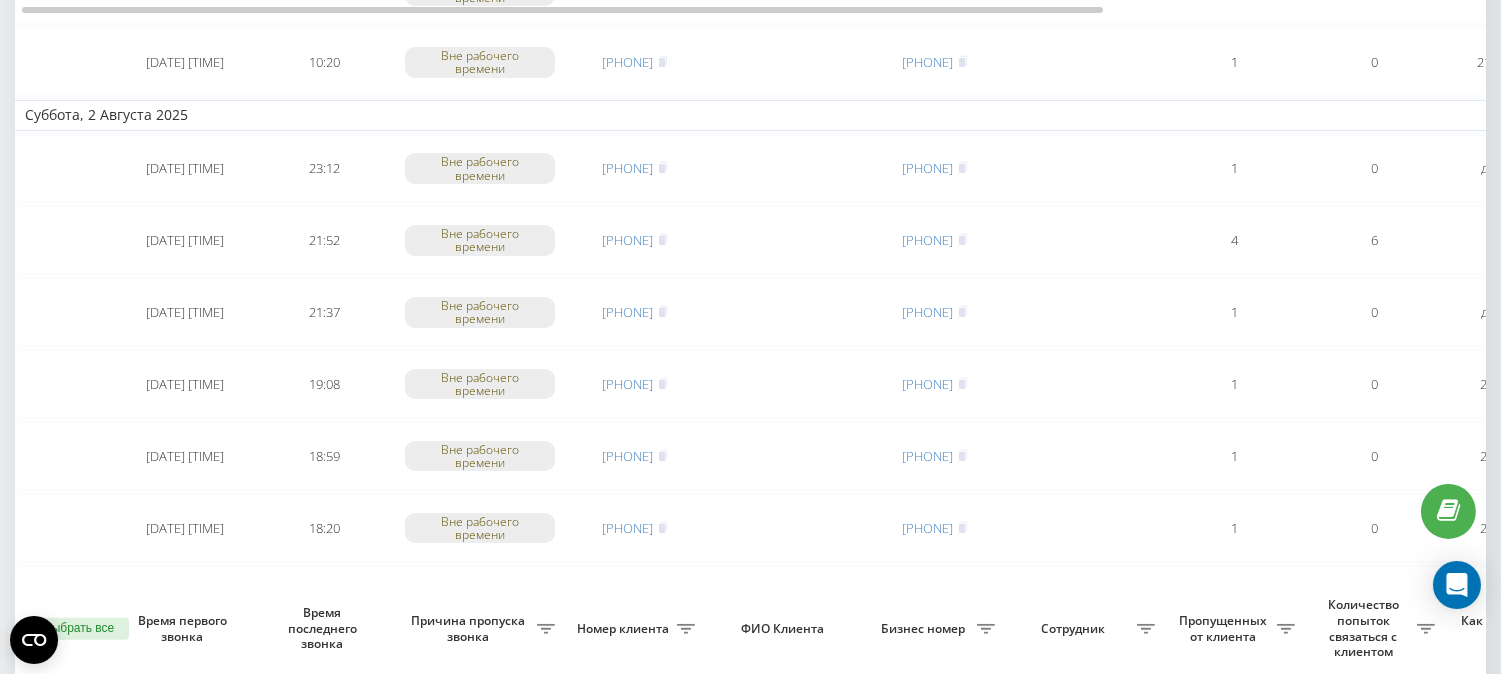 scroll, scrollTop: 1511, scrollLeft: 0, axis: vertical 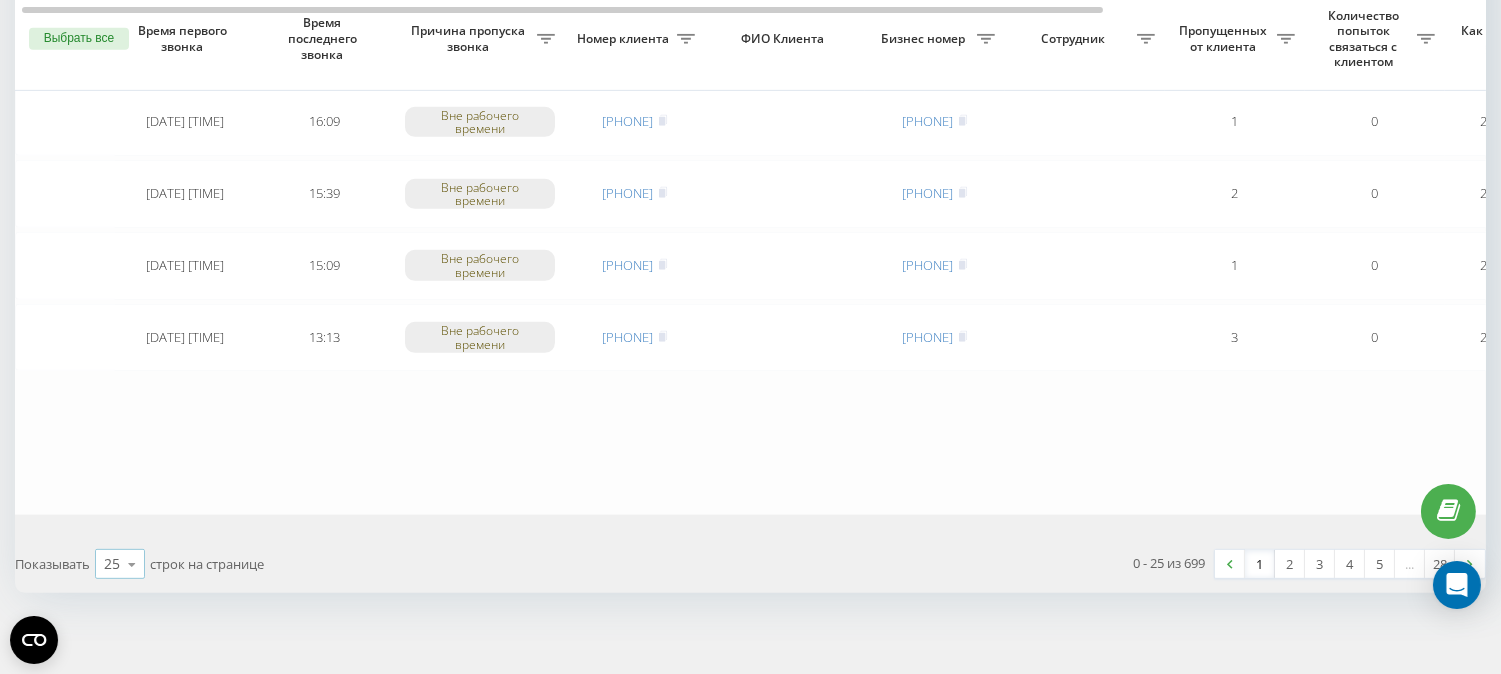 click at bounding box center (132, 564) 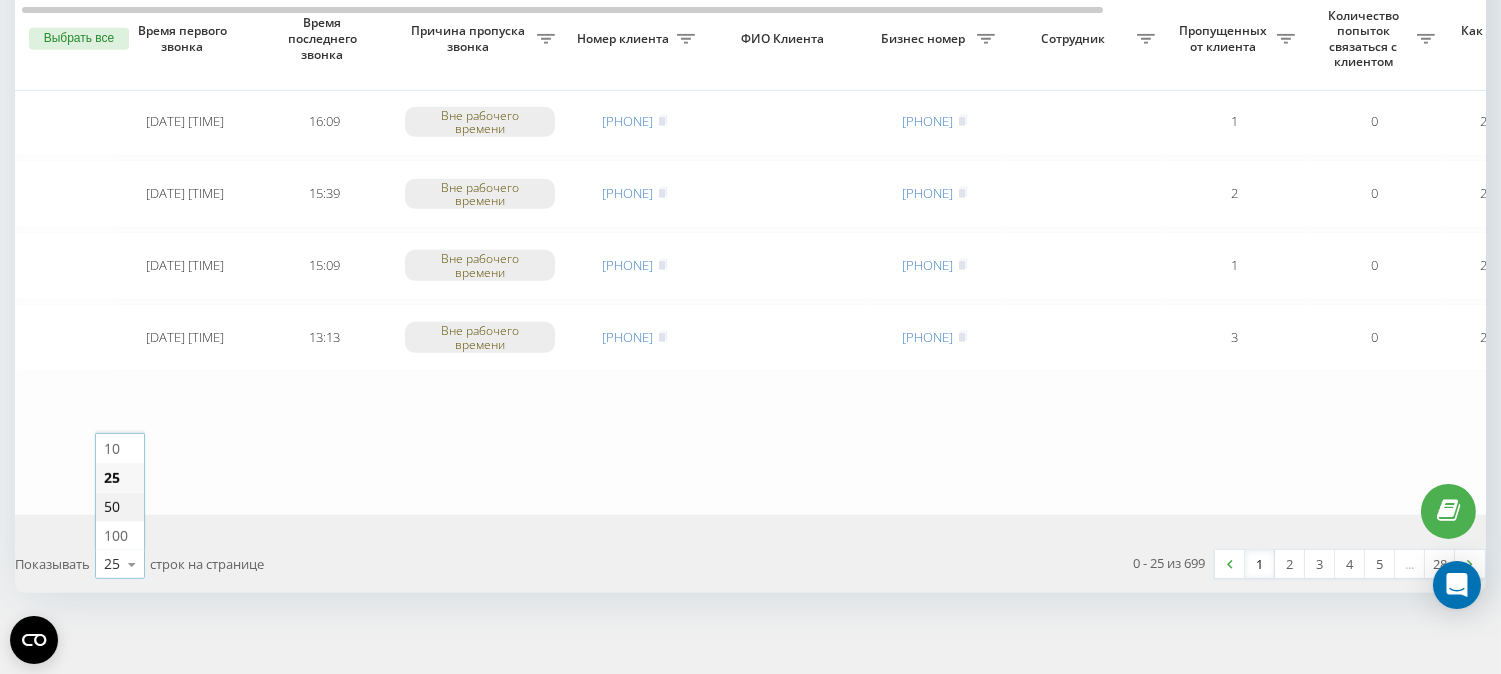 click on "50" at bounding box center (120, 506) 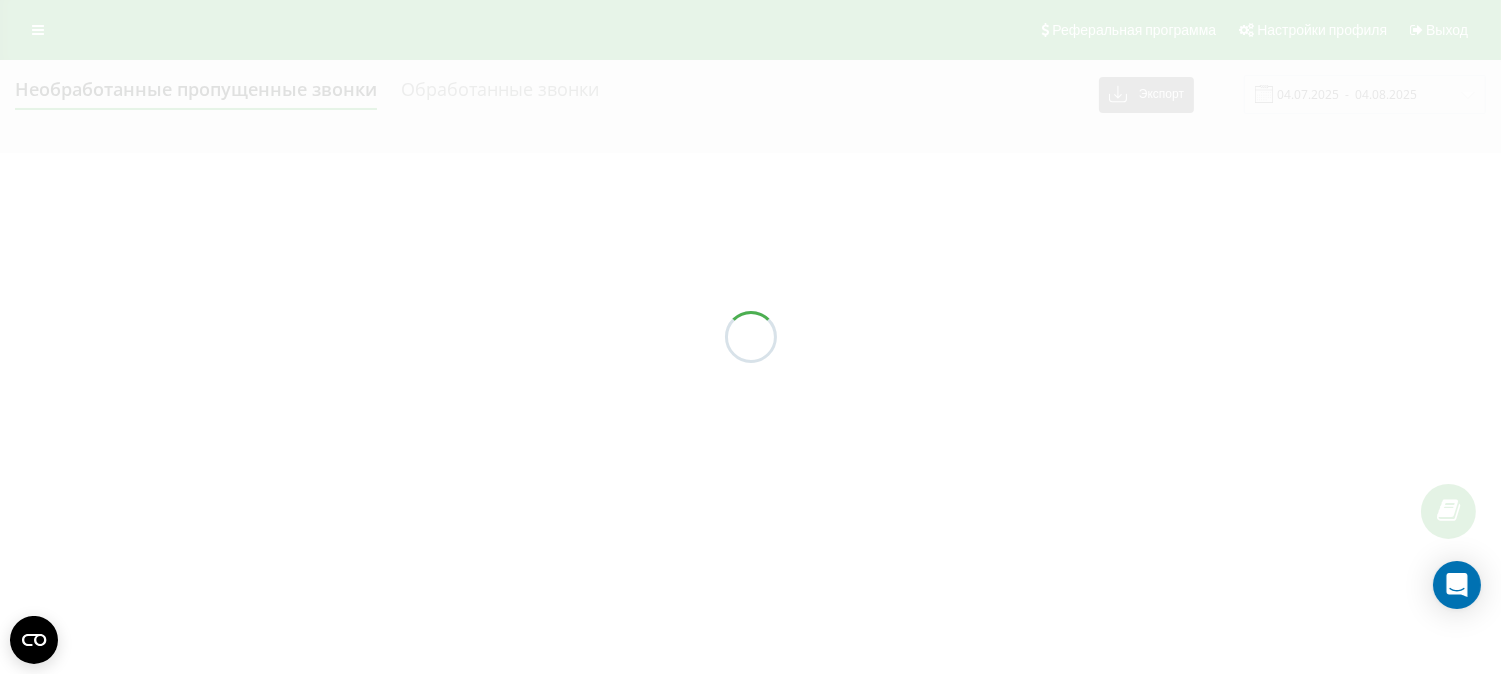 scroll, scrollTop: 0, scrollLeft: 0, axis: both 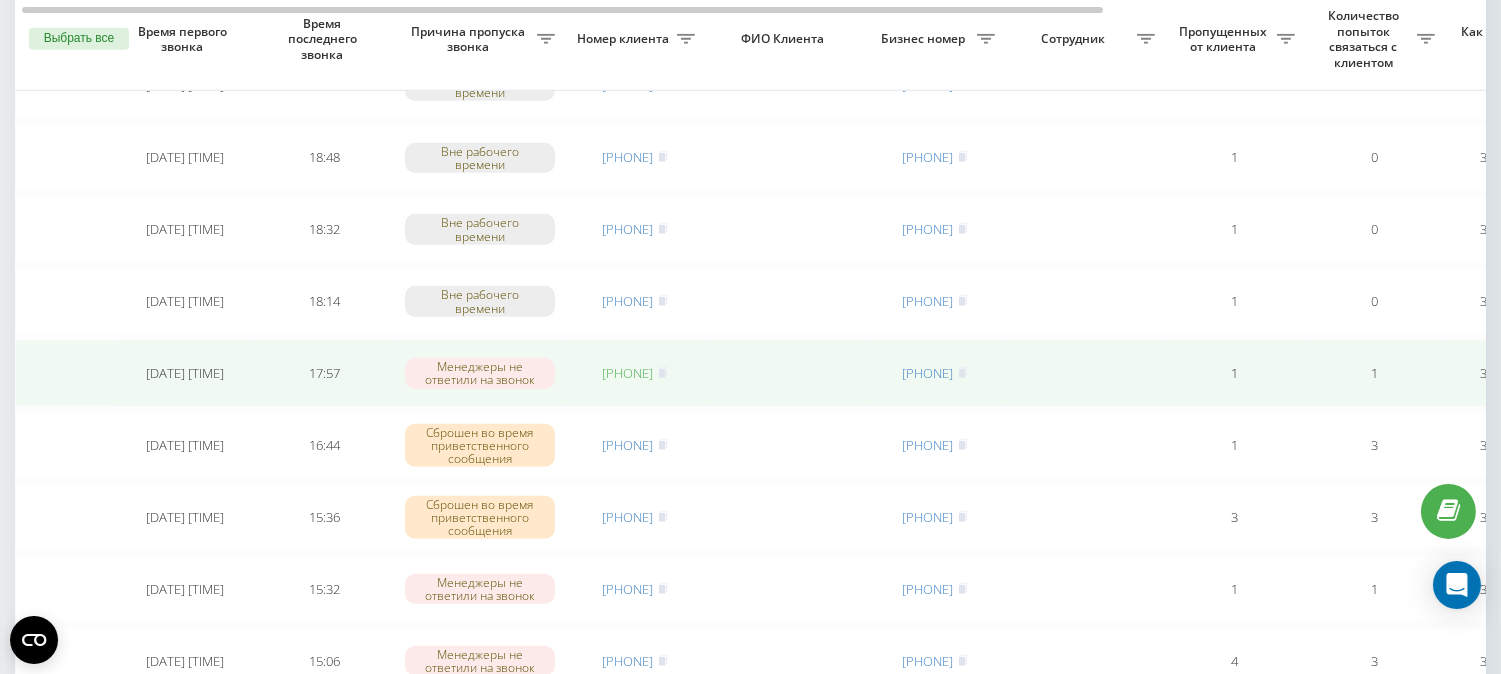 click on "[PHONE]" at bounding box center (628, 373) 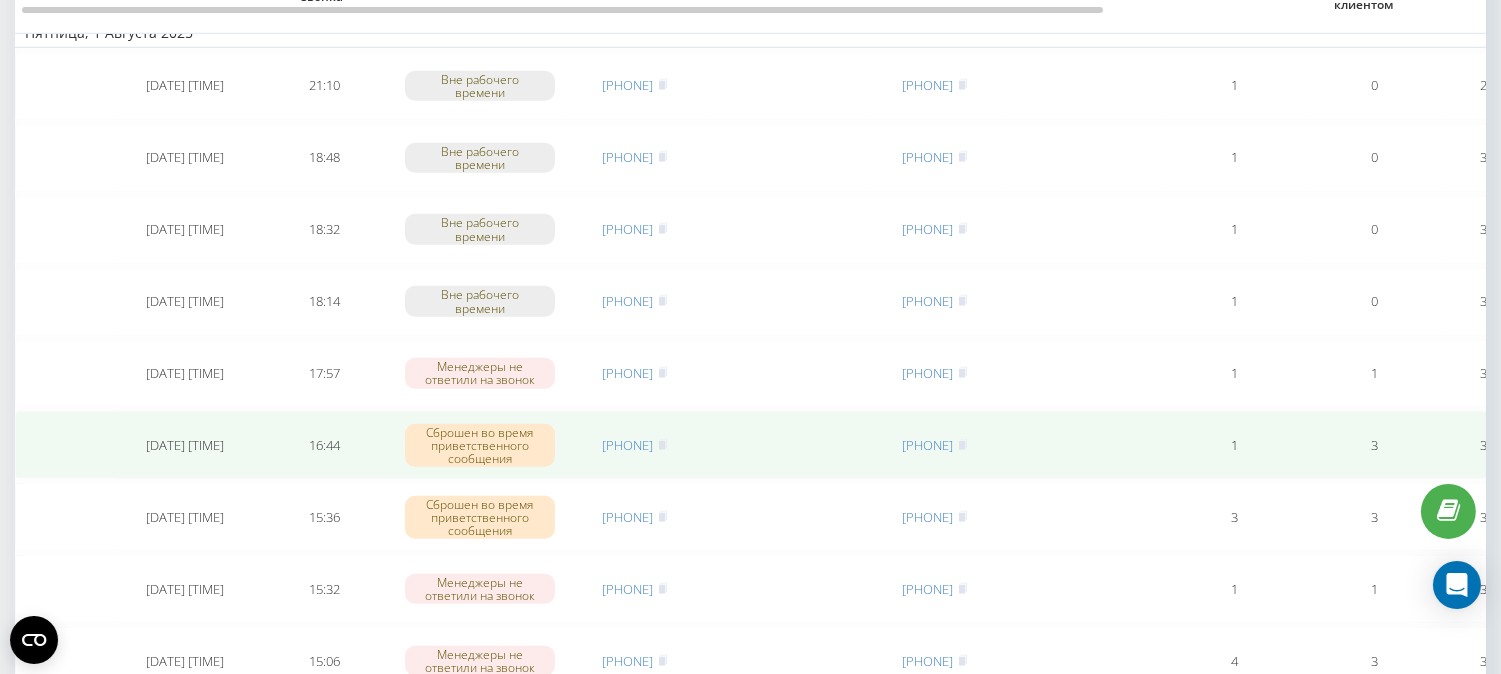 scroll, scrollTop: 2555, scrollLeft: 0, axis: vertical 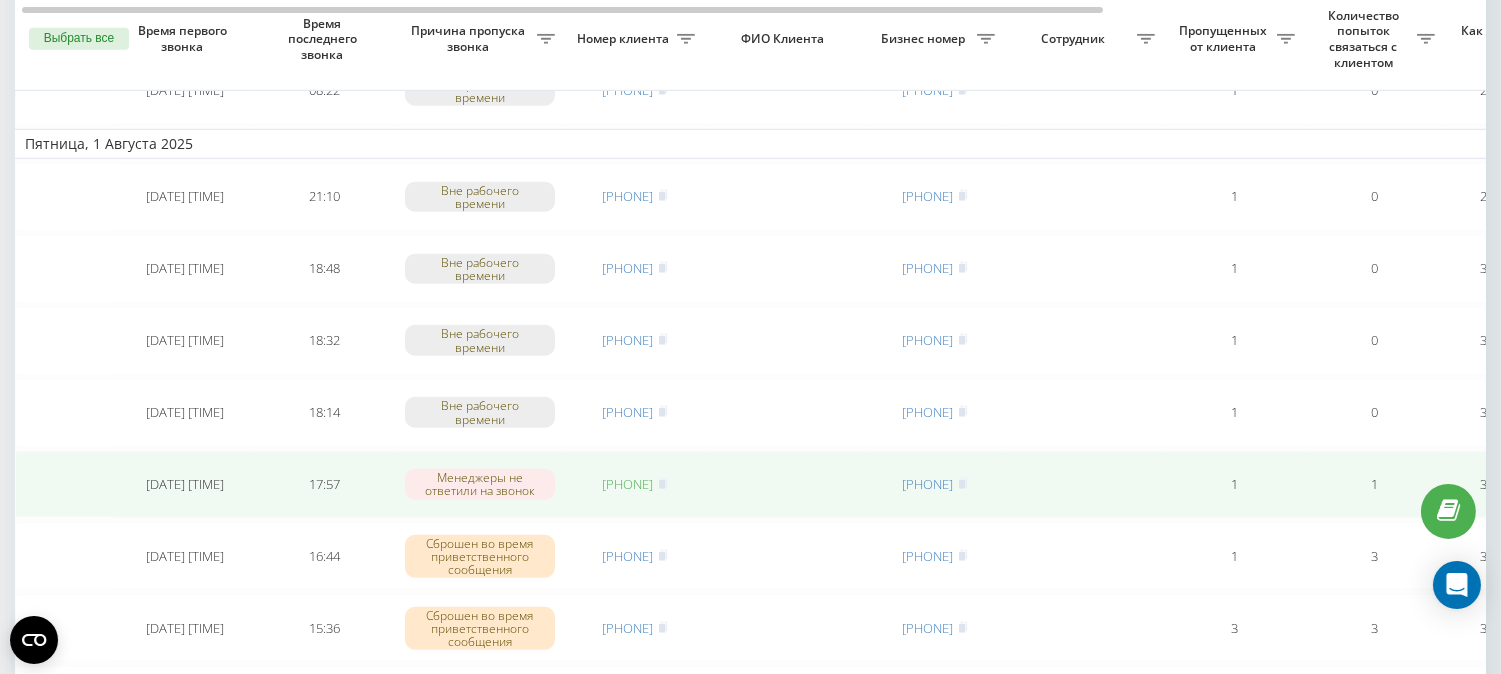 click on "[PHONE]" at bounding box center (628, 484) 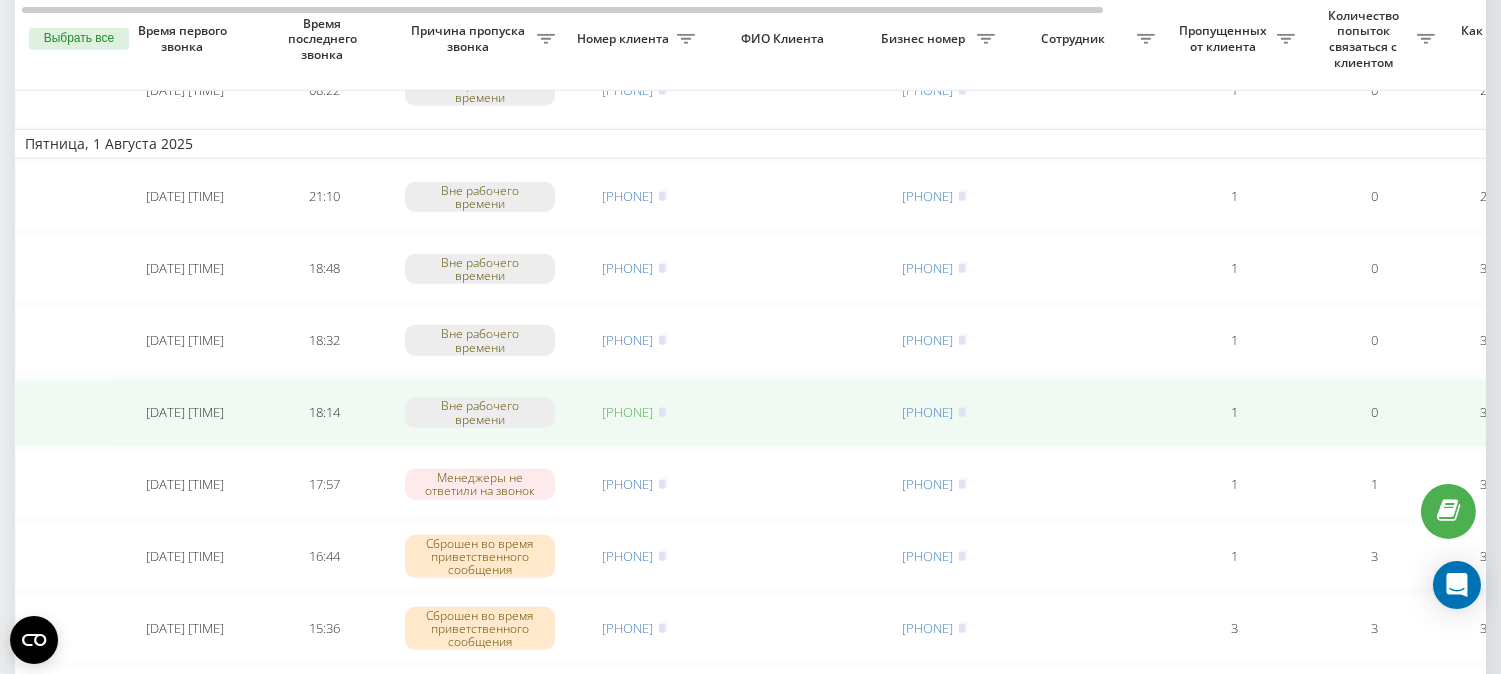 drag, startPoint x: 598, startPoint y: 392, endPoint x: 530, endPoint y: 447, distance: 87.458565 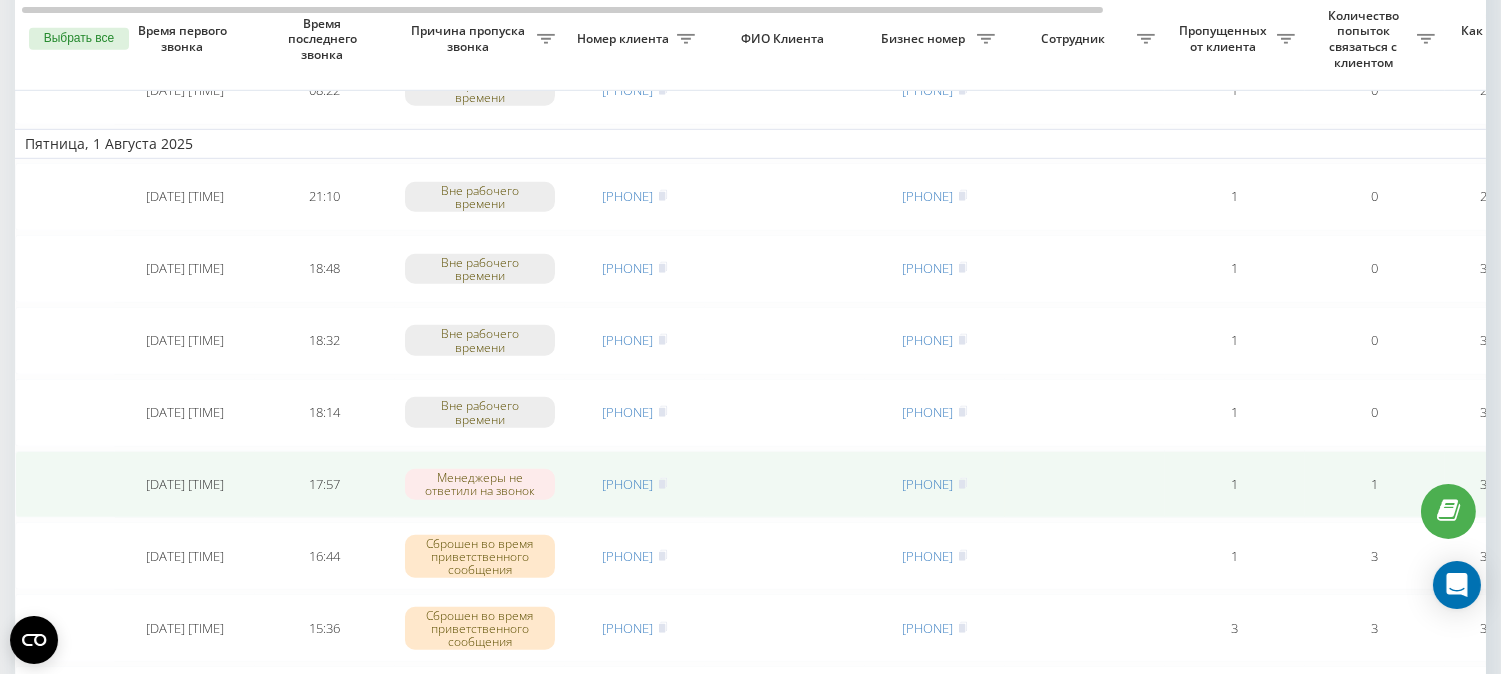click on "[PHONE]" at bounding box center [628, 412] 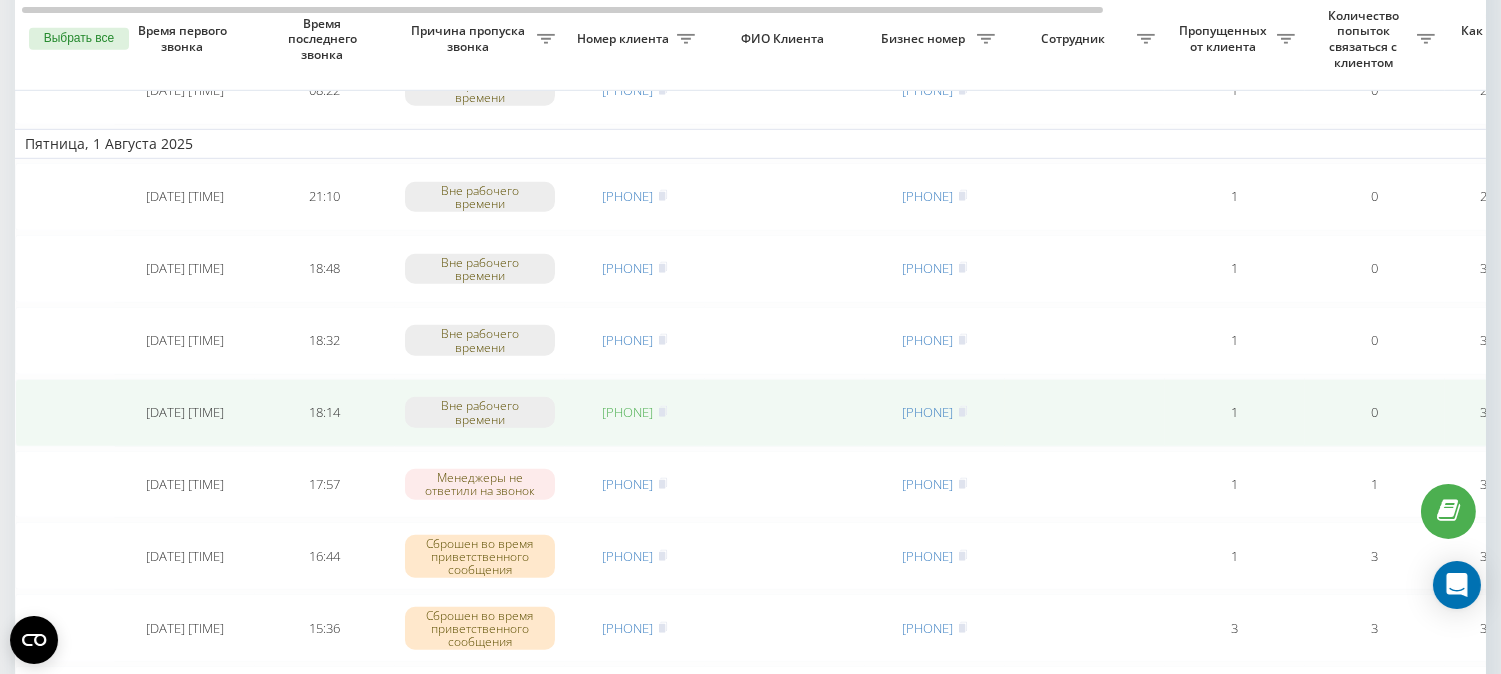 click on "[PHONE]" at bounding box center (628, 412) 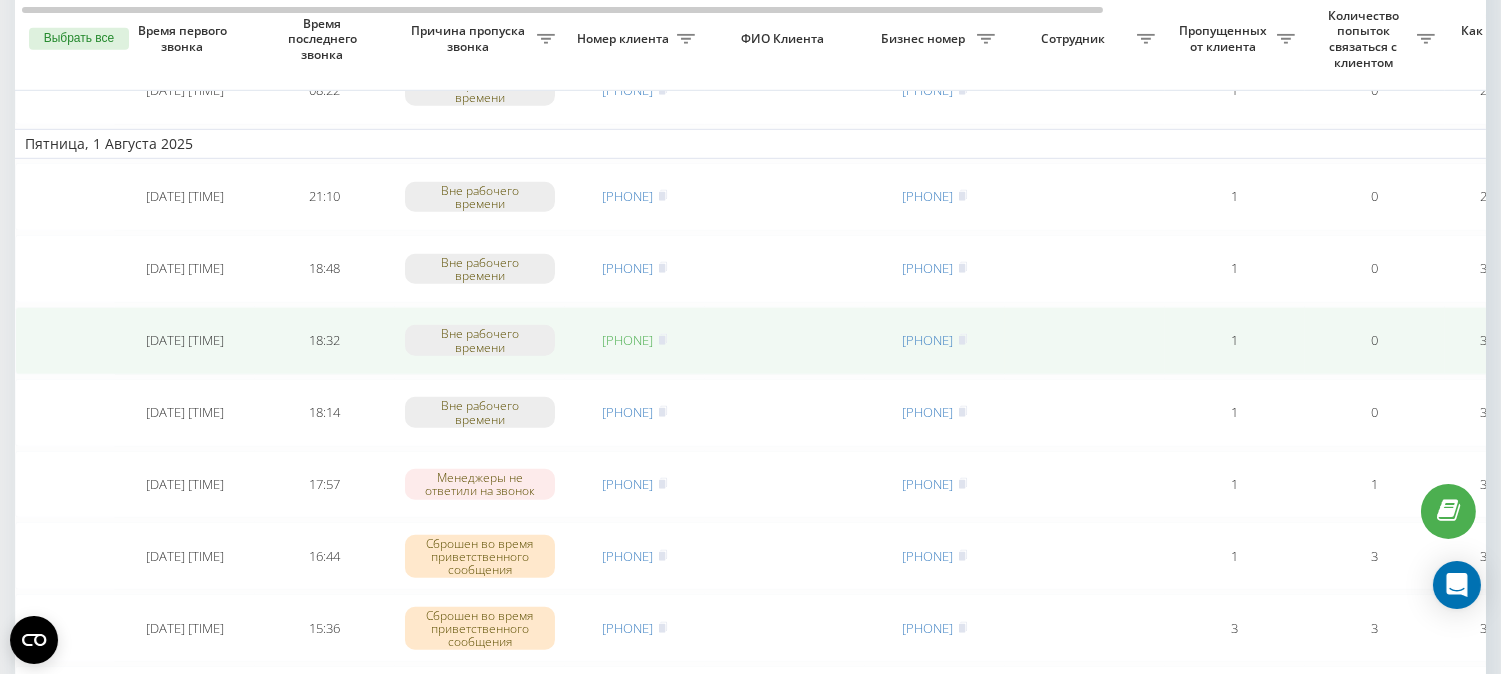 click on "[PHONE]" at bounding box center [628, 340] 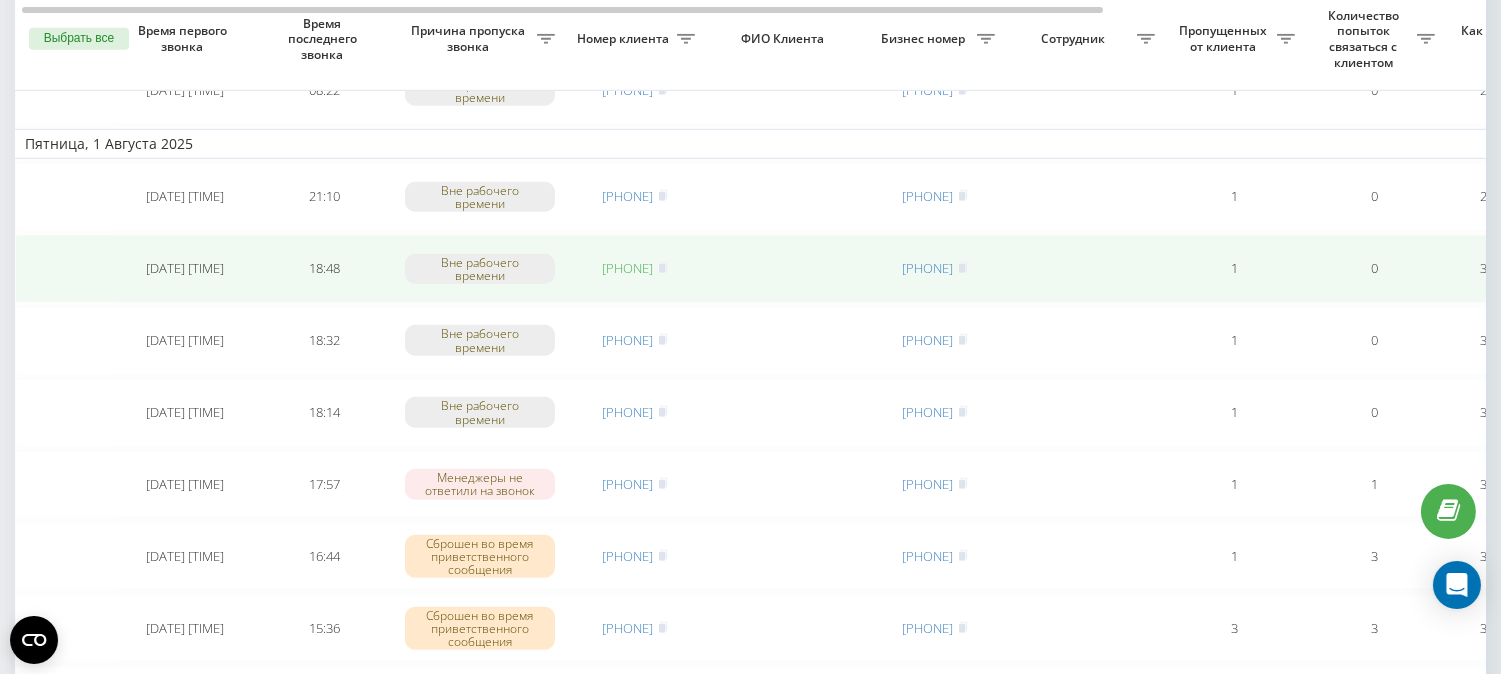 click on "[PHONE]" at bounding box center (628, 268) 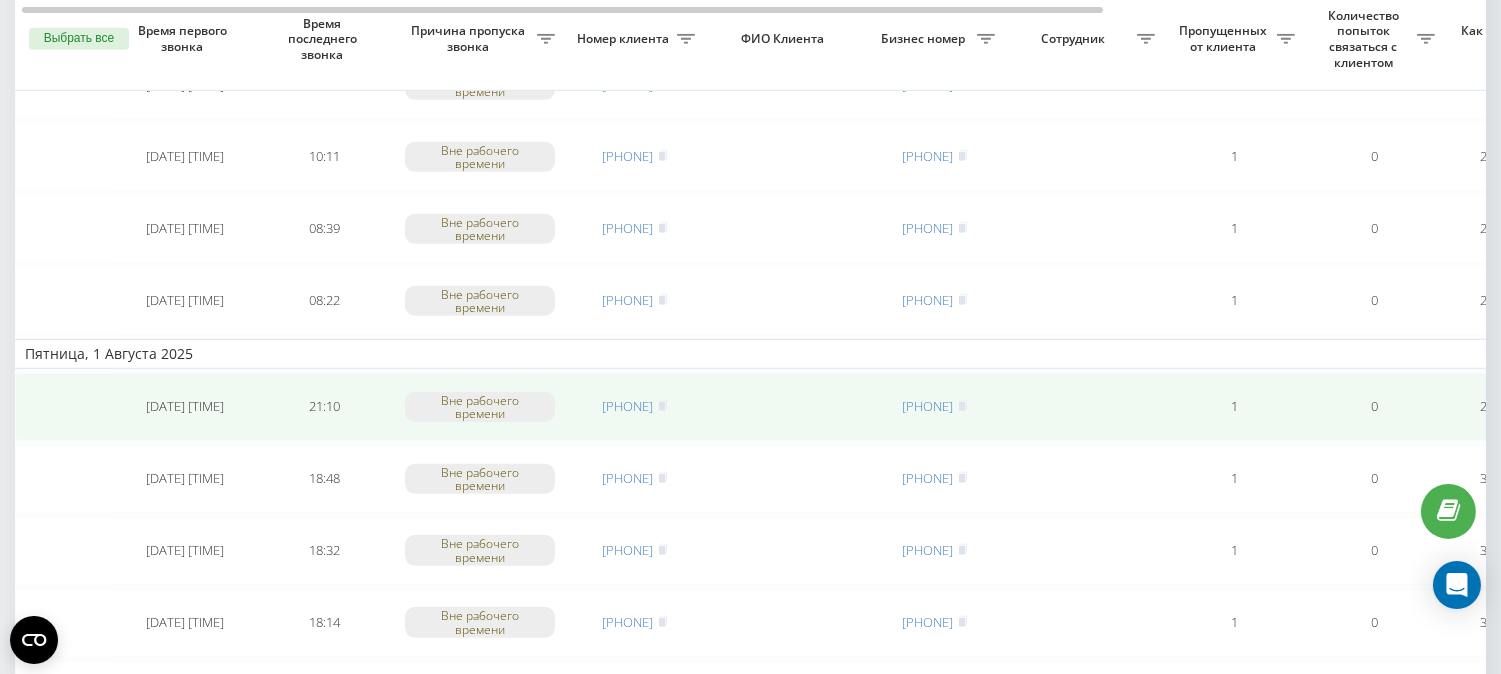 scroll, scrollTop: 2333, scrollLeft: 0, axis: vertical 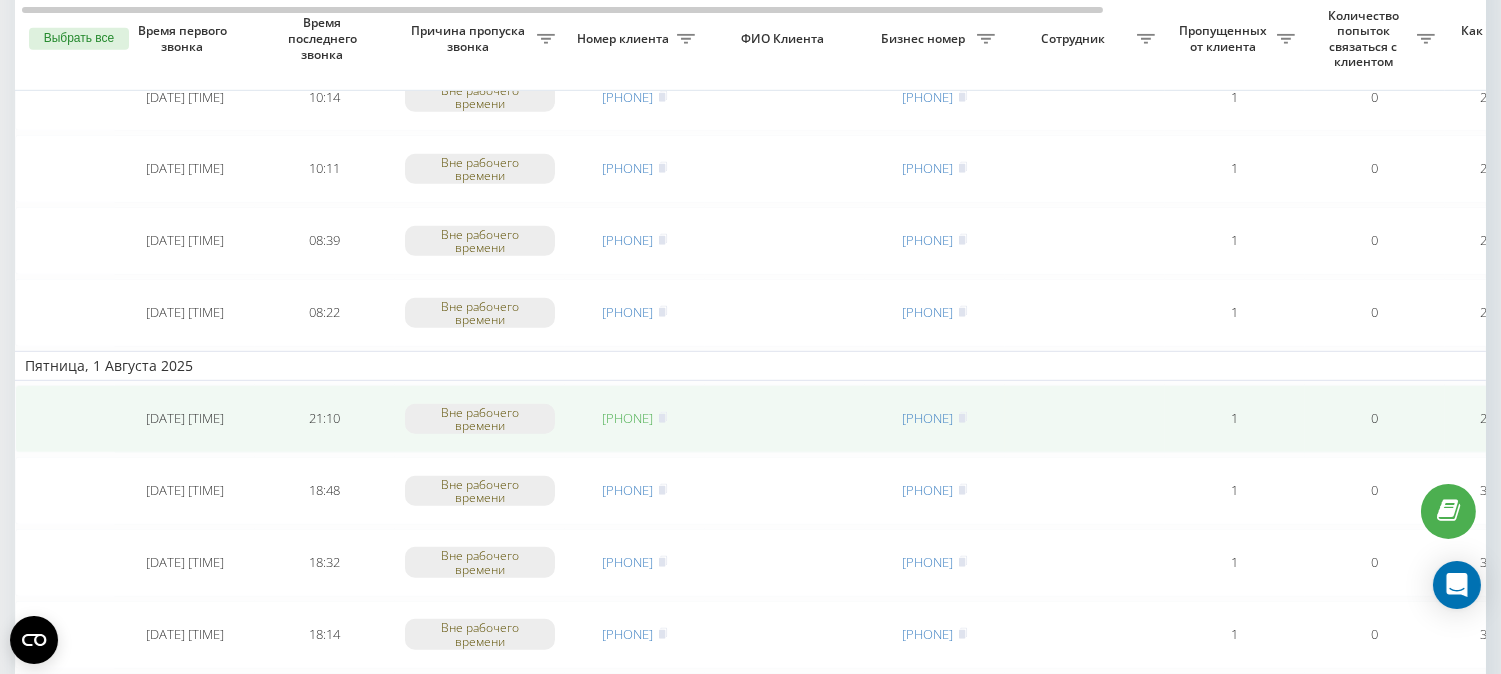 click on "[PHONE]" at bounding box center [628, 418] 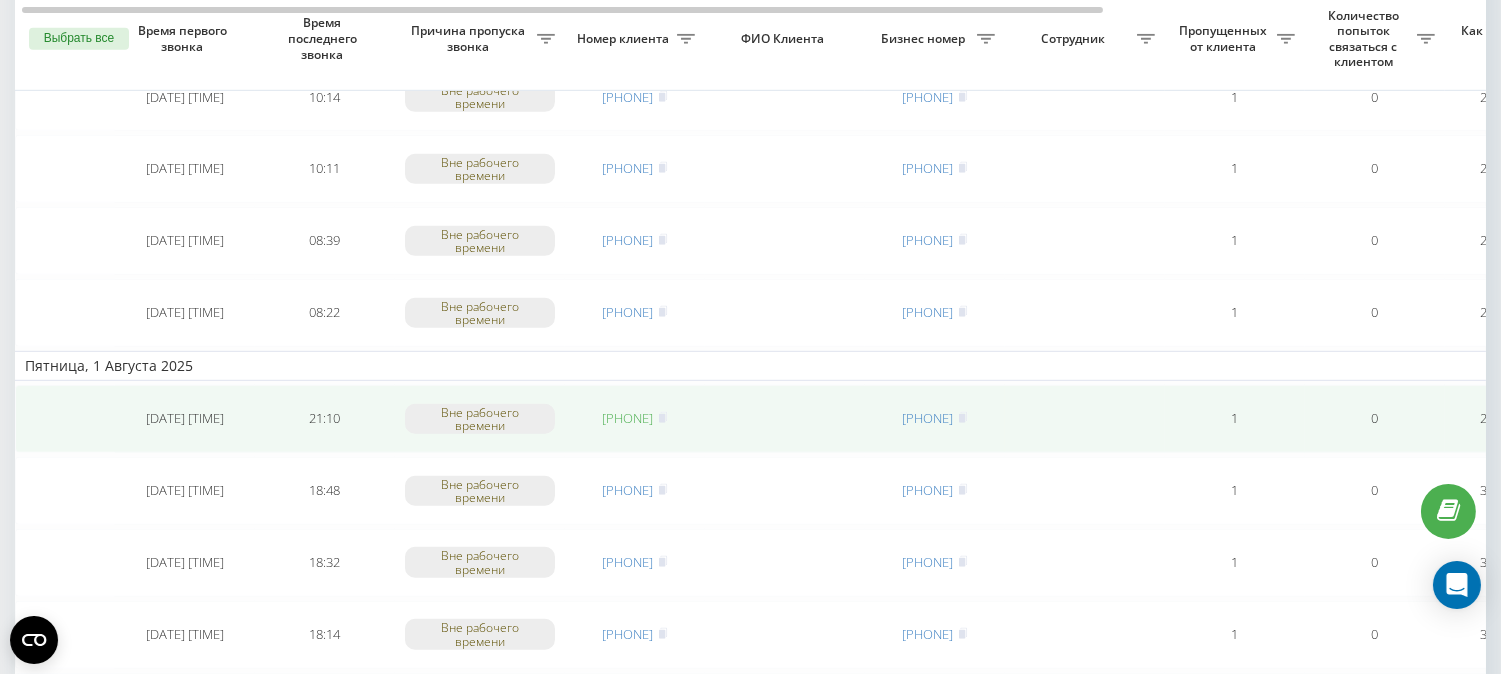 click on "[PHONE]" at bounding box center (628, 418) 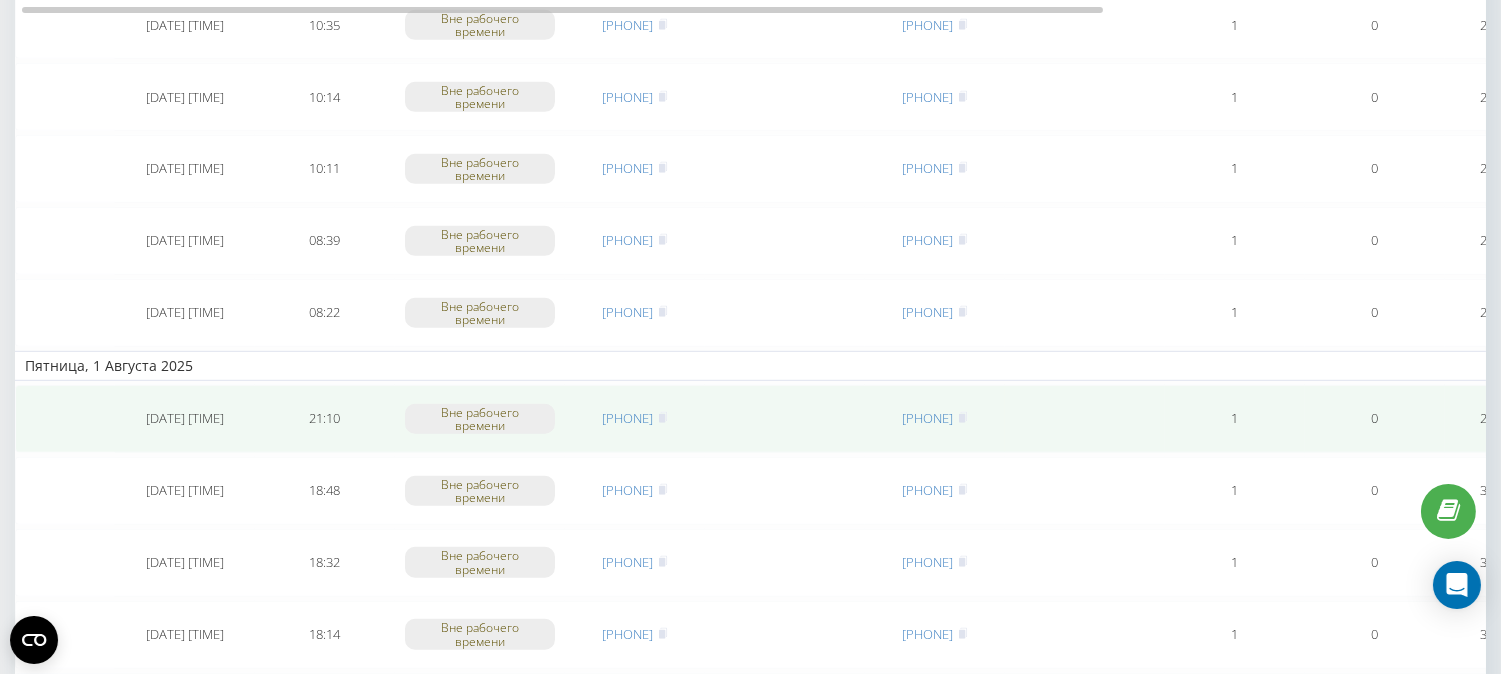 scroll, scrollTop: 2222, scrollLeft: 0, axis: vertical 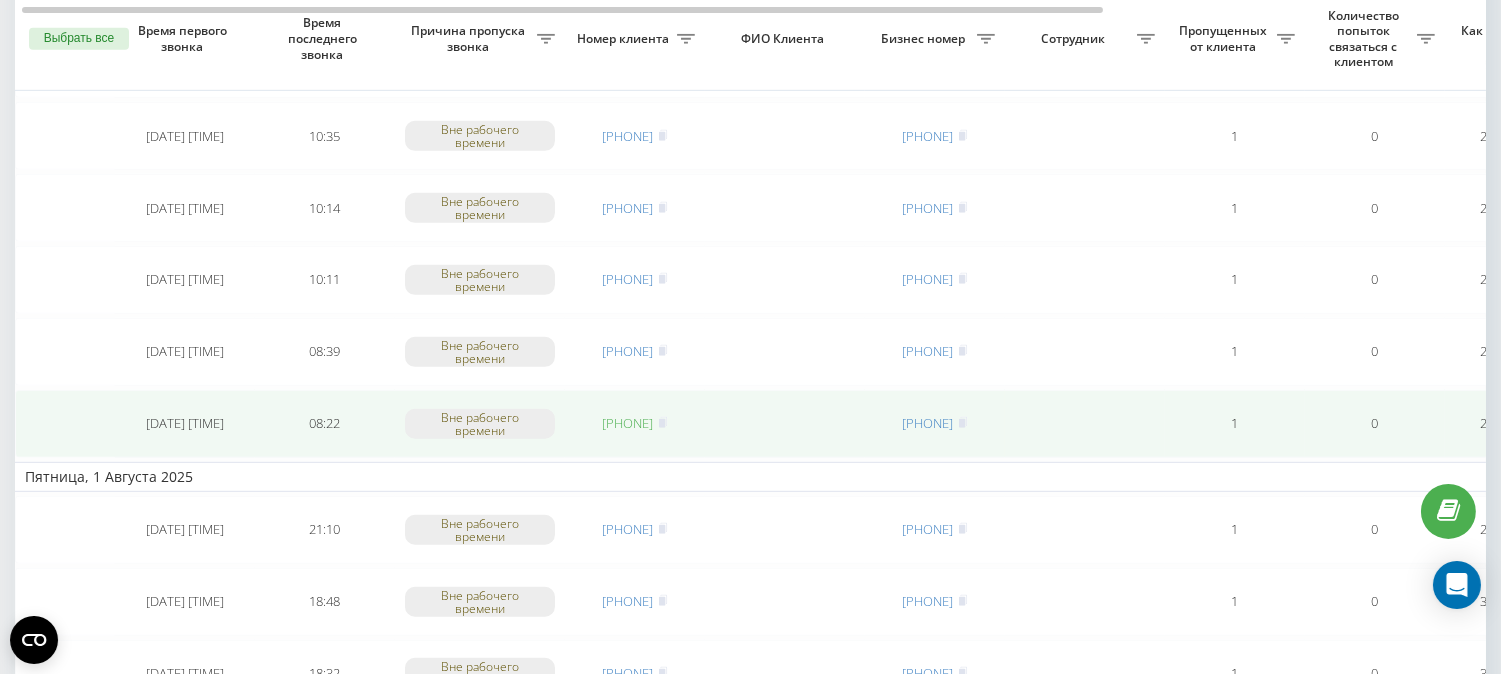 click on "[PHONE]" at bounding box center [628, 423] 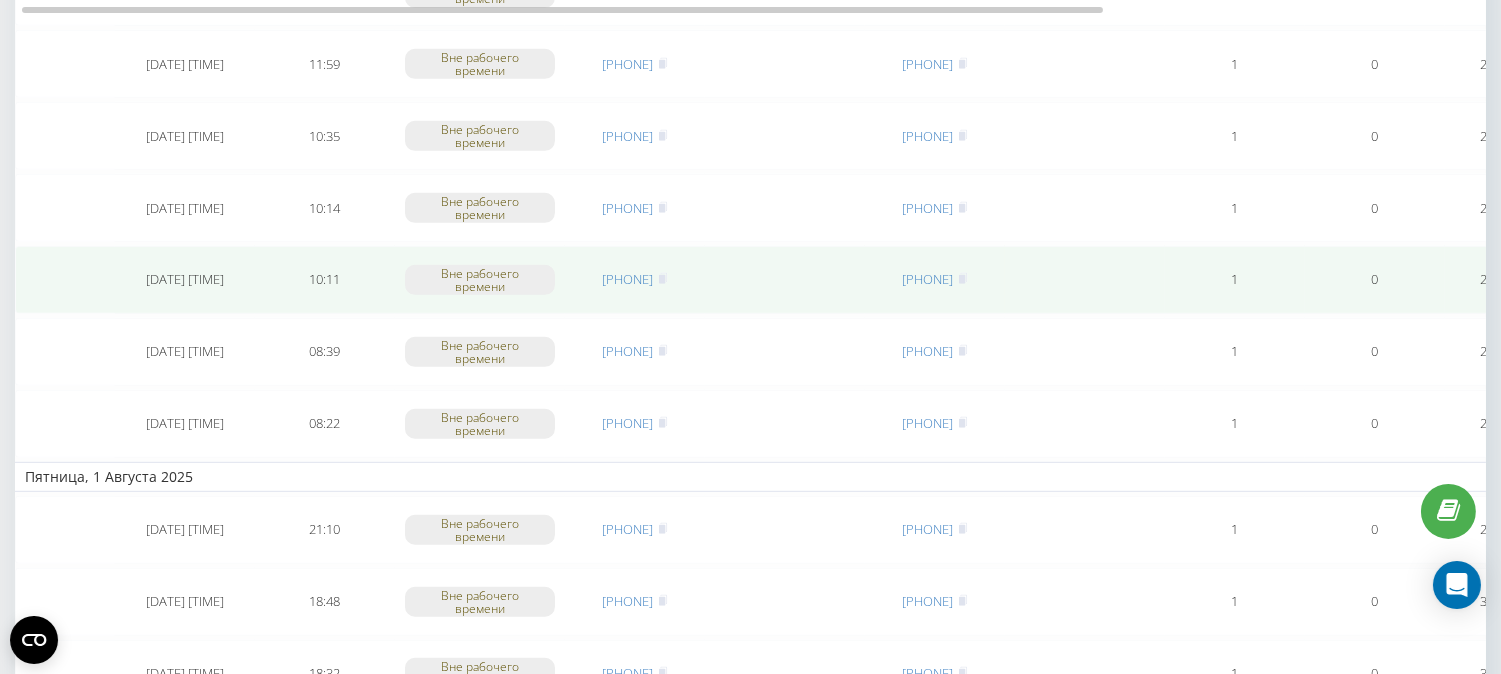 scroll, scrollTop: 2000, scrollLeft: 0, axis: vertical 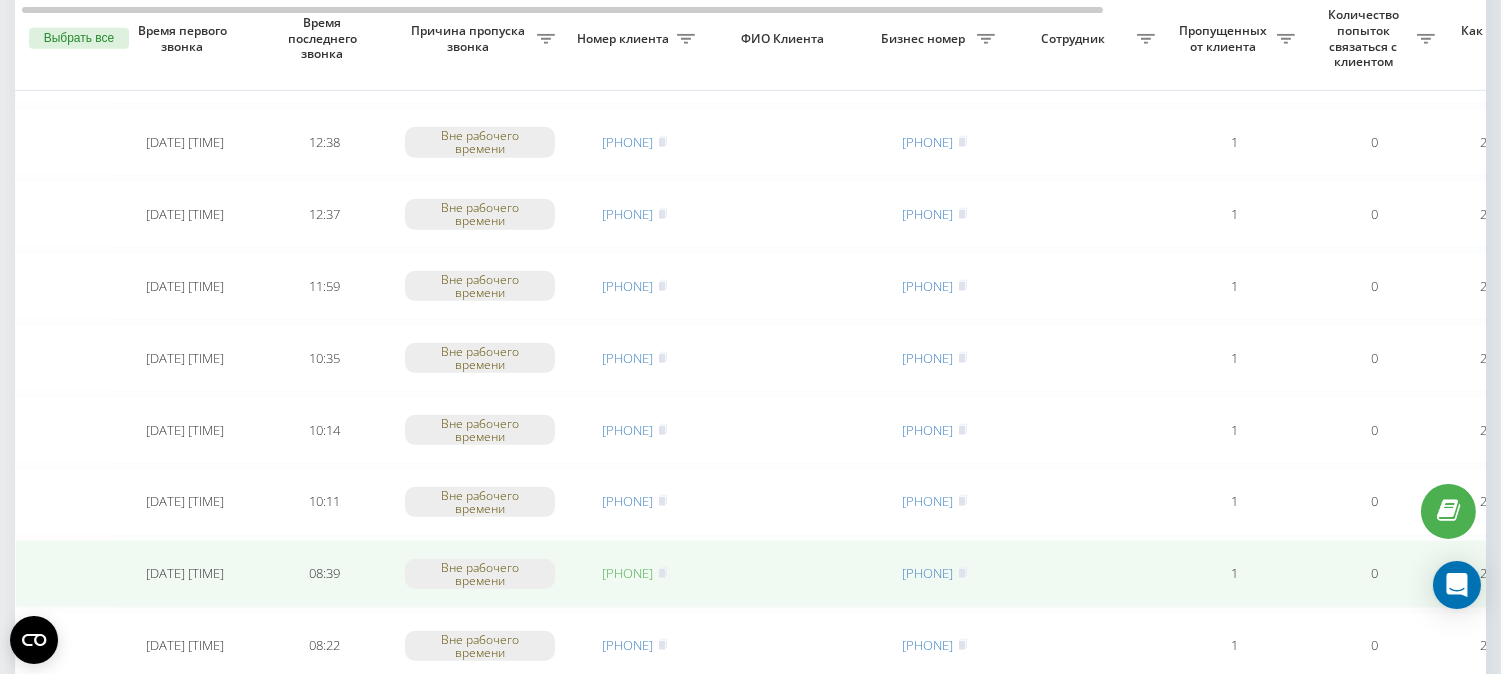 click on "[PHONE]" at bounding box center [628, 573] 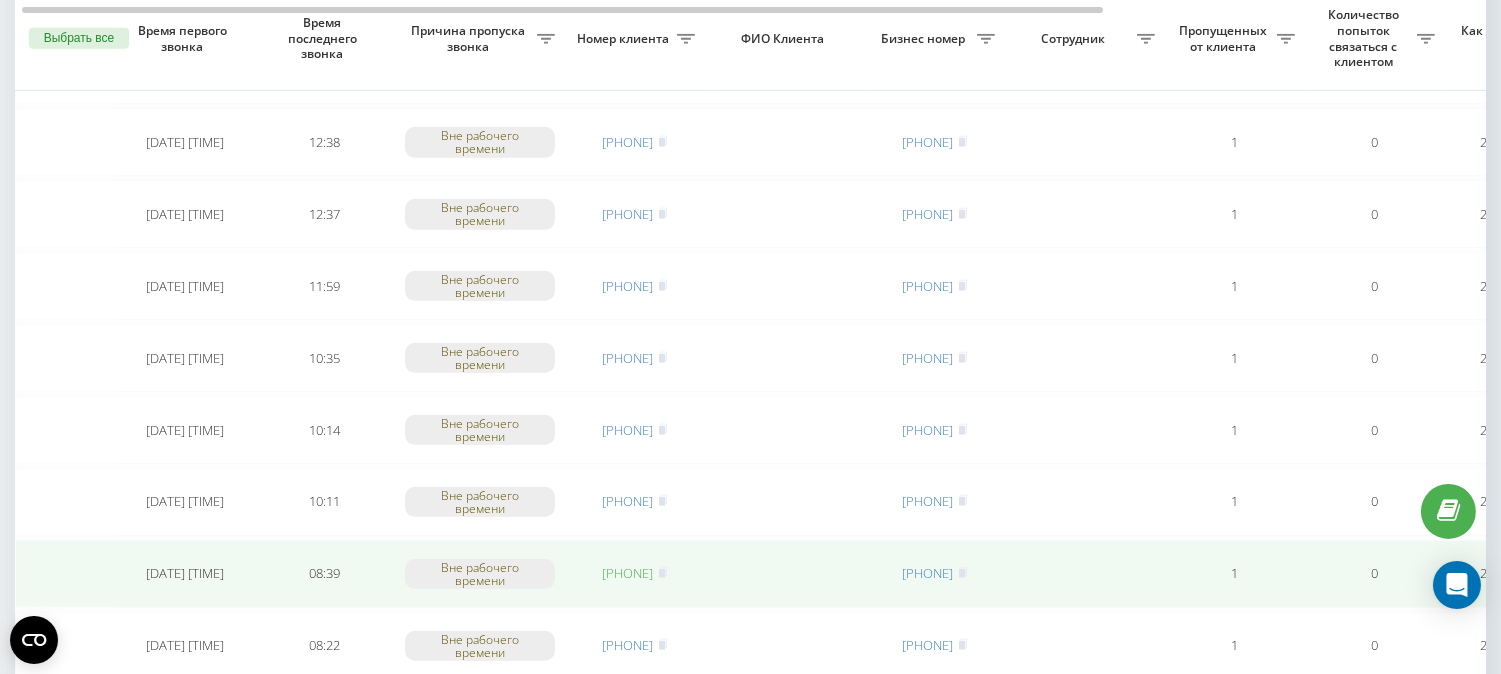 click on "[PHONE]" at bounding box center (628, 573) 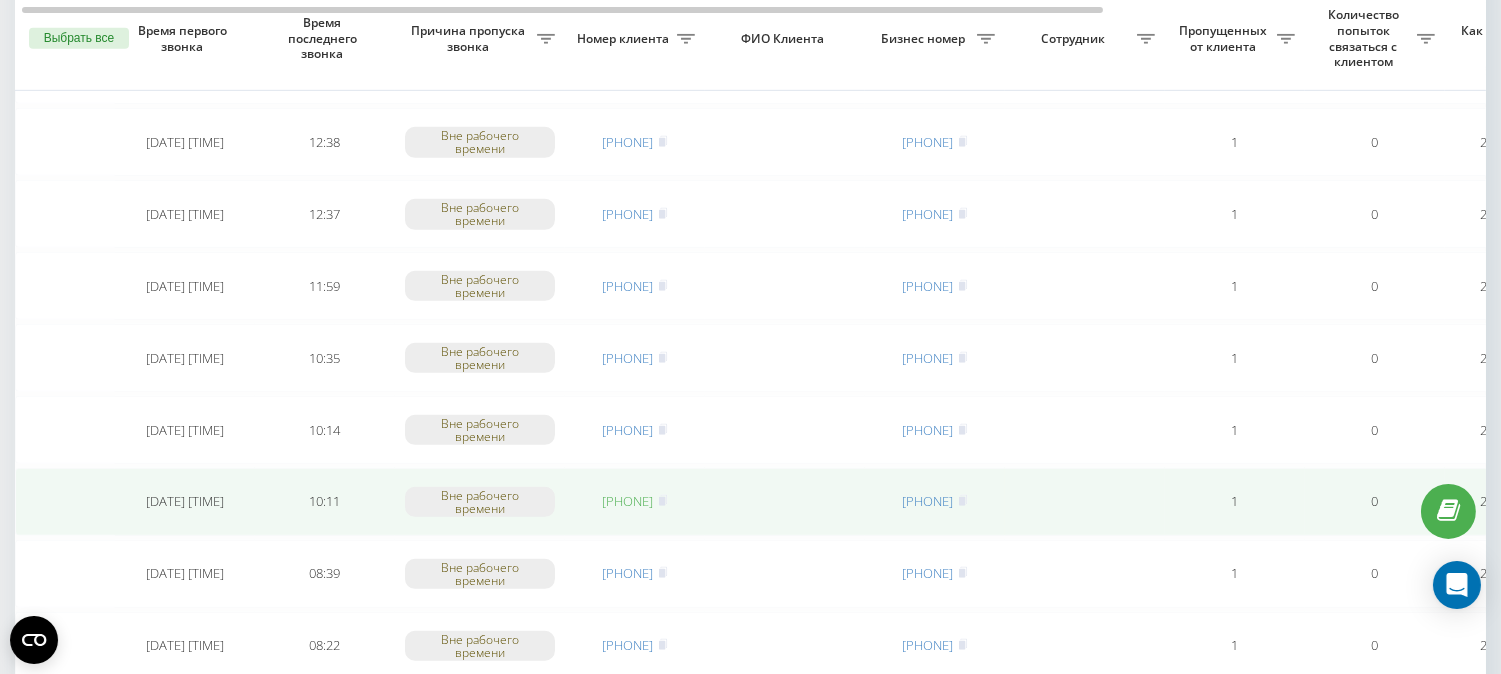 click on "[PHONE]" at bounding box center [628, 501] 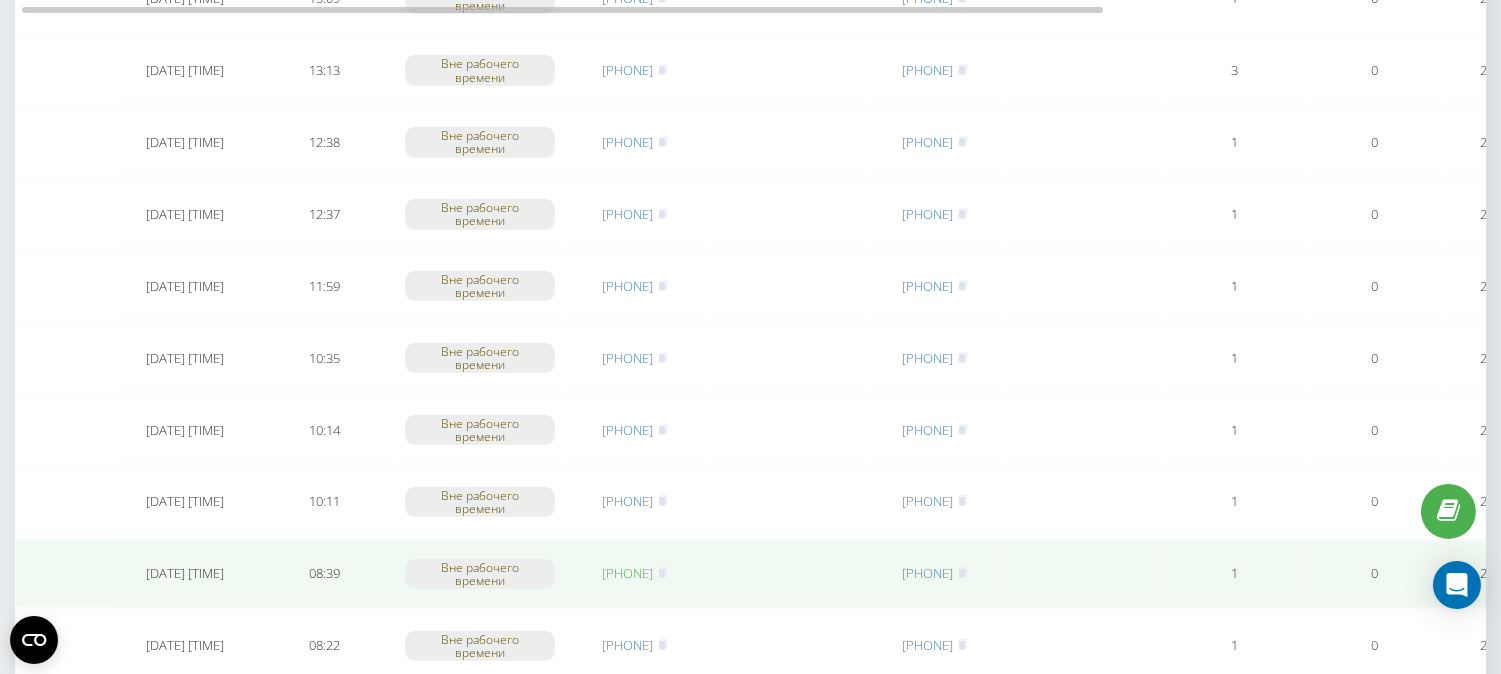 scroll, scrollTop: 1888, scrollLeft: 0, axis: vertical 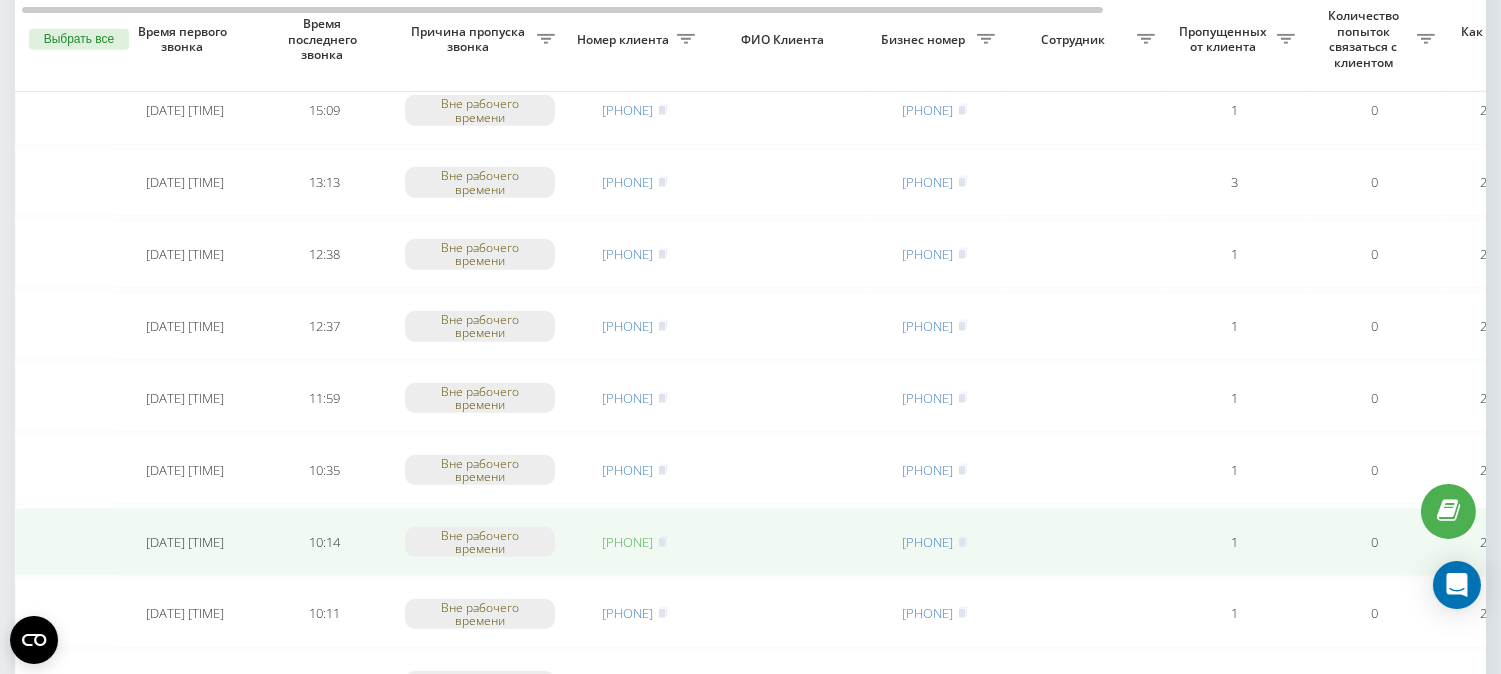 click on "[PHONE]" at bounding box center (628, 542) 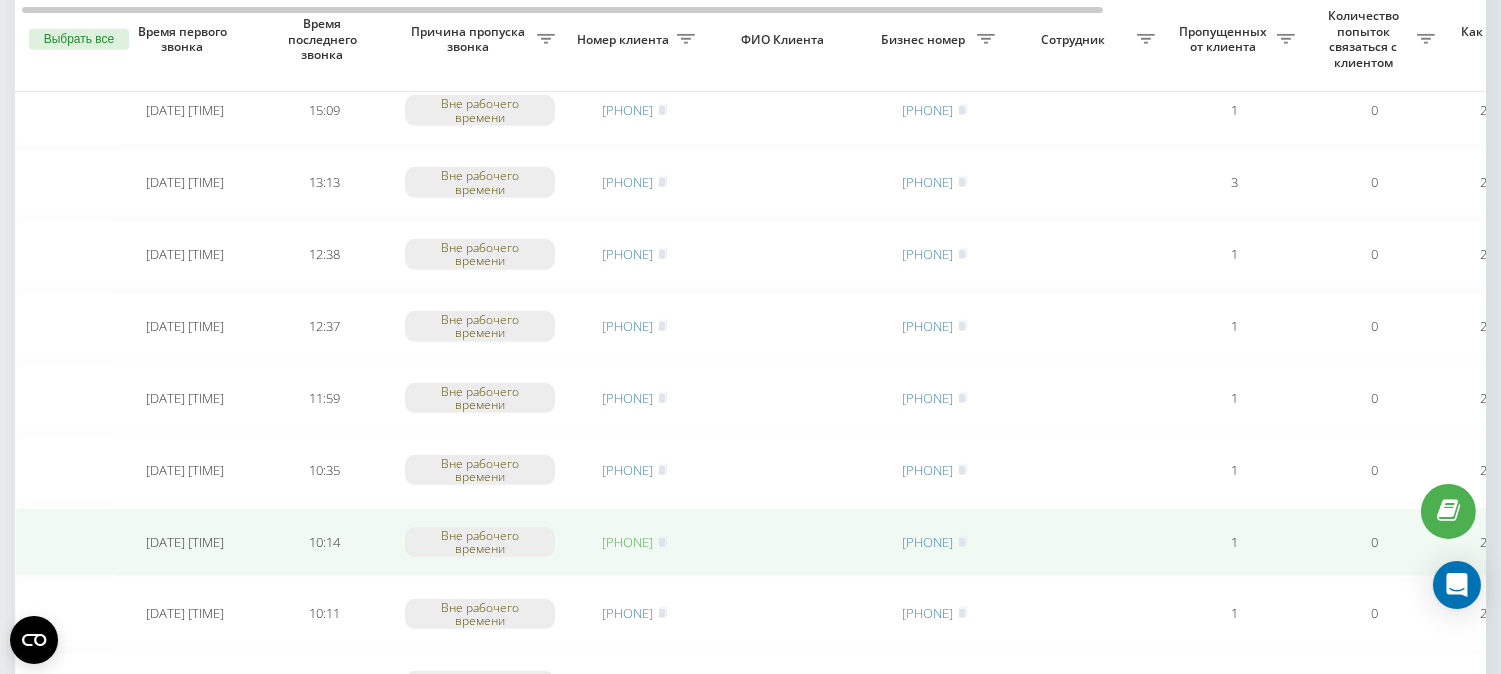 click on "[PHONE]" at bounding box center [628, 542] 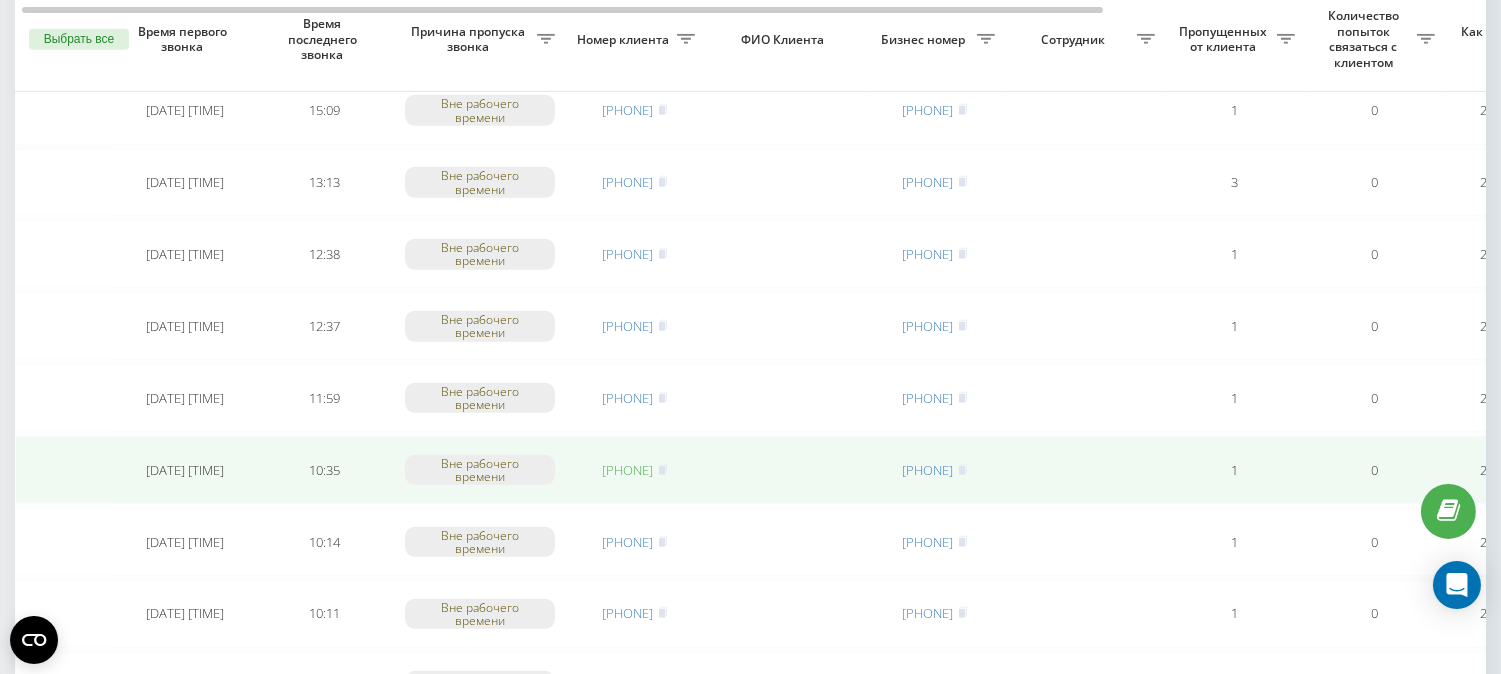 click on "[PHONE]" at bounding box center [628, 470] 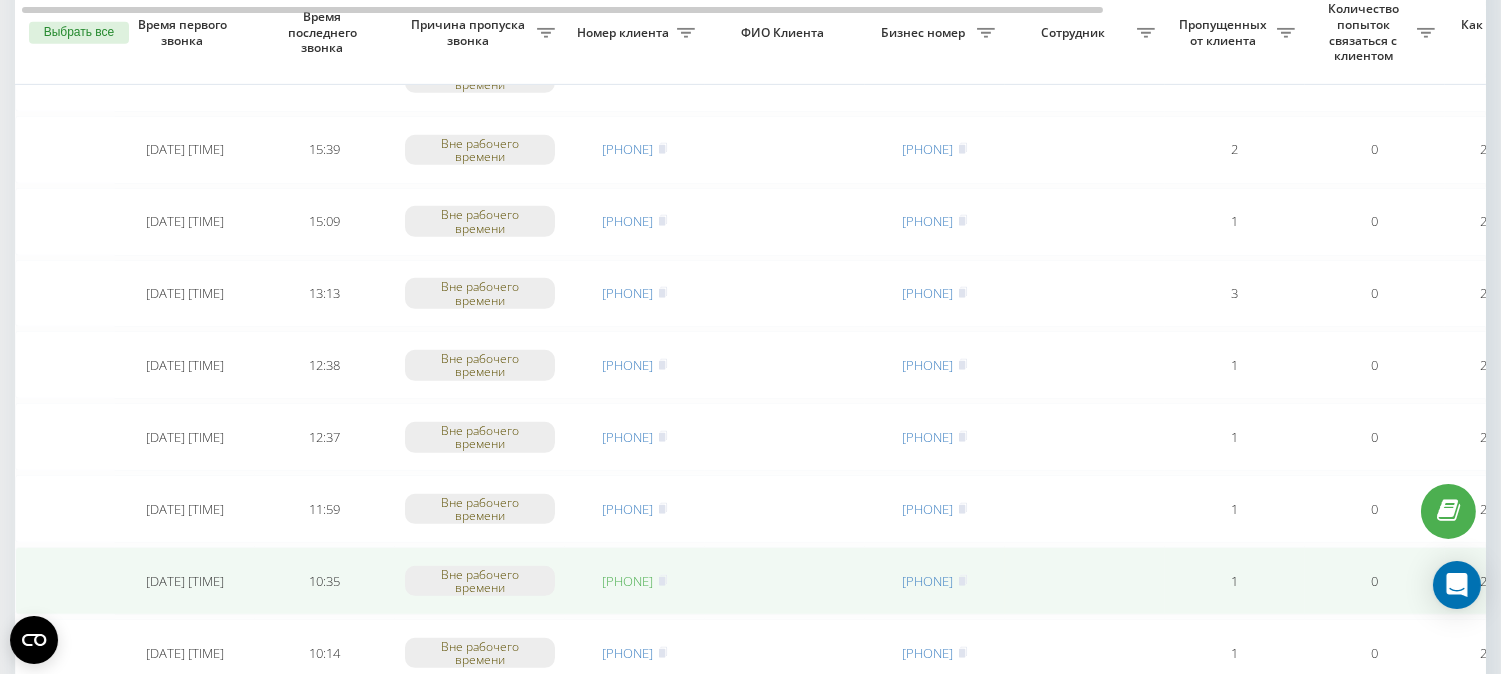 scroll, scrollTop: 1666, scrollLeft: 0, axis: vertical 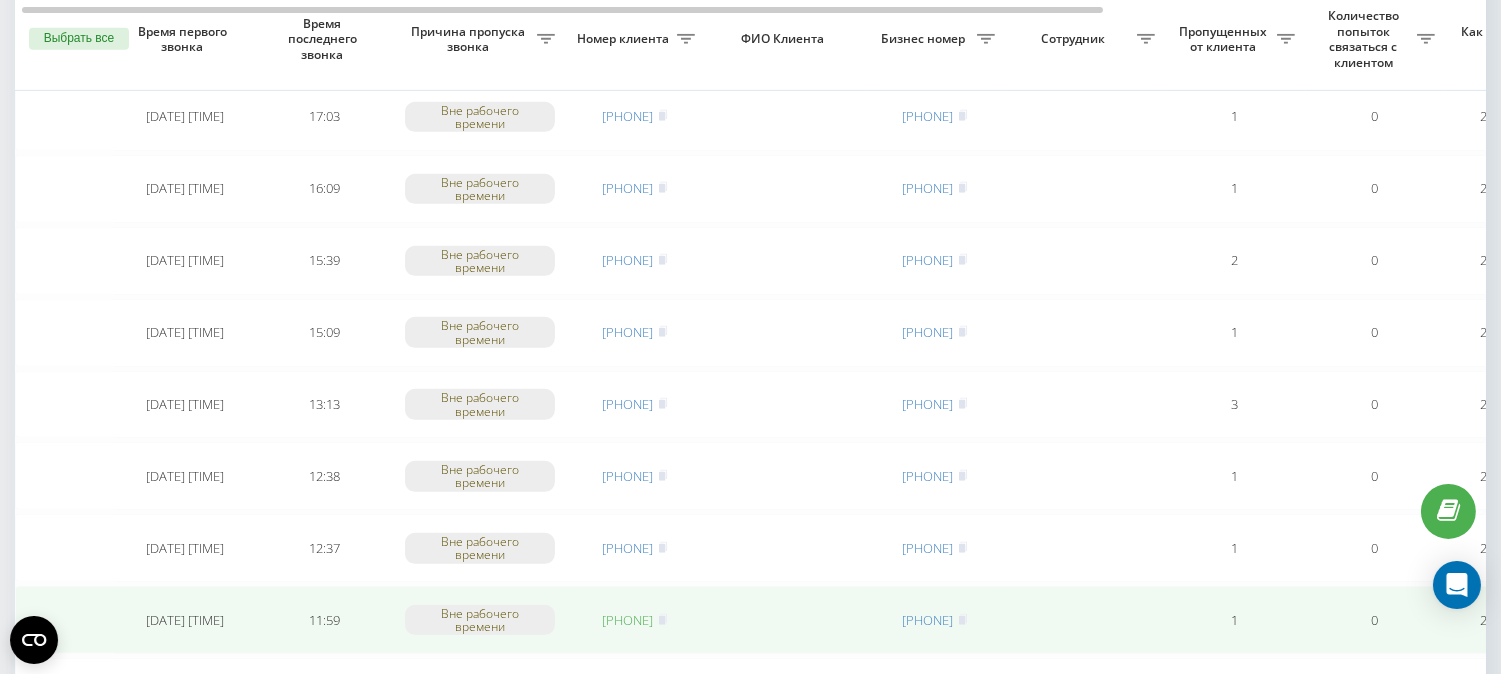 click on "[PHONE]" at bounding box center [628, 620] 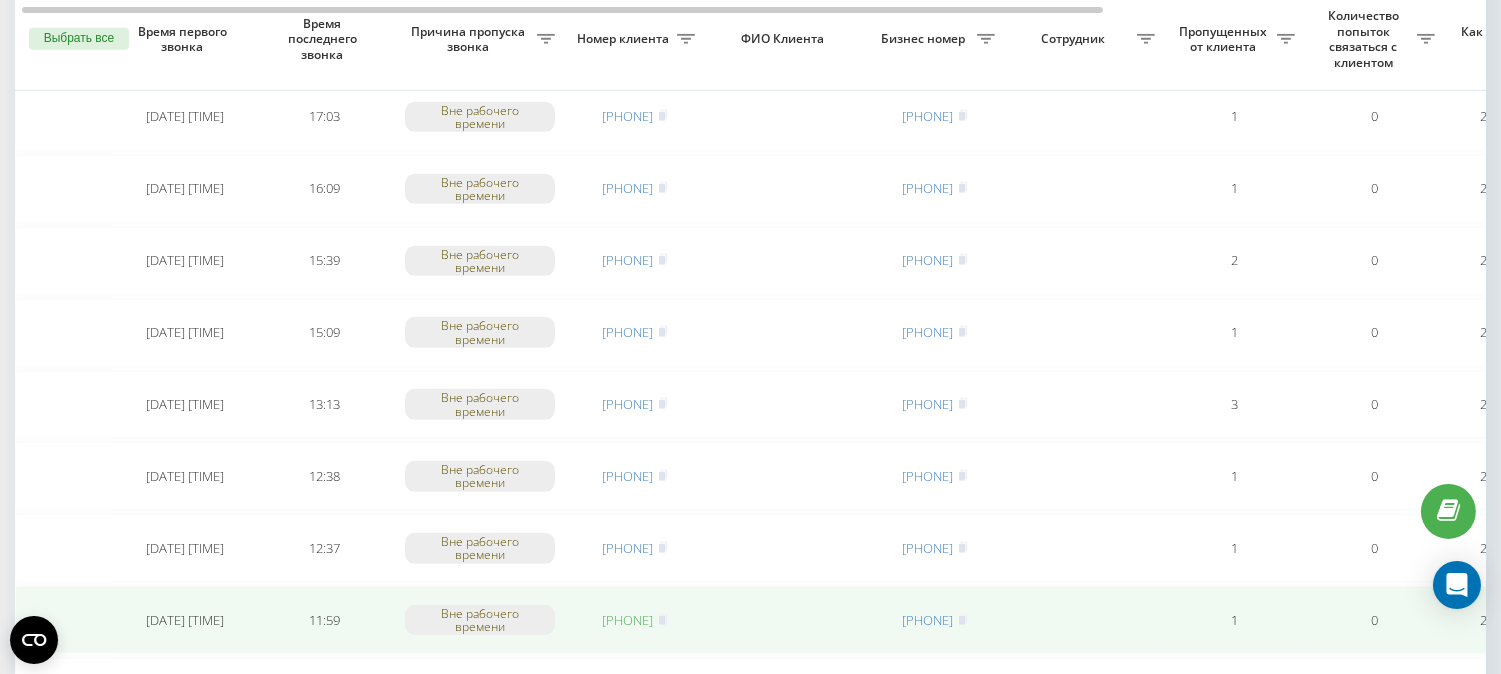 click on "[PHONE]" at bounding box center (628, 620) 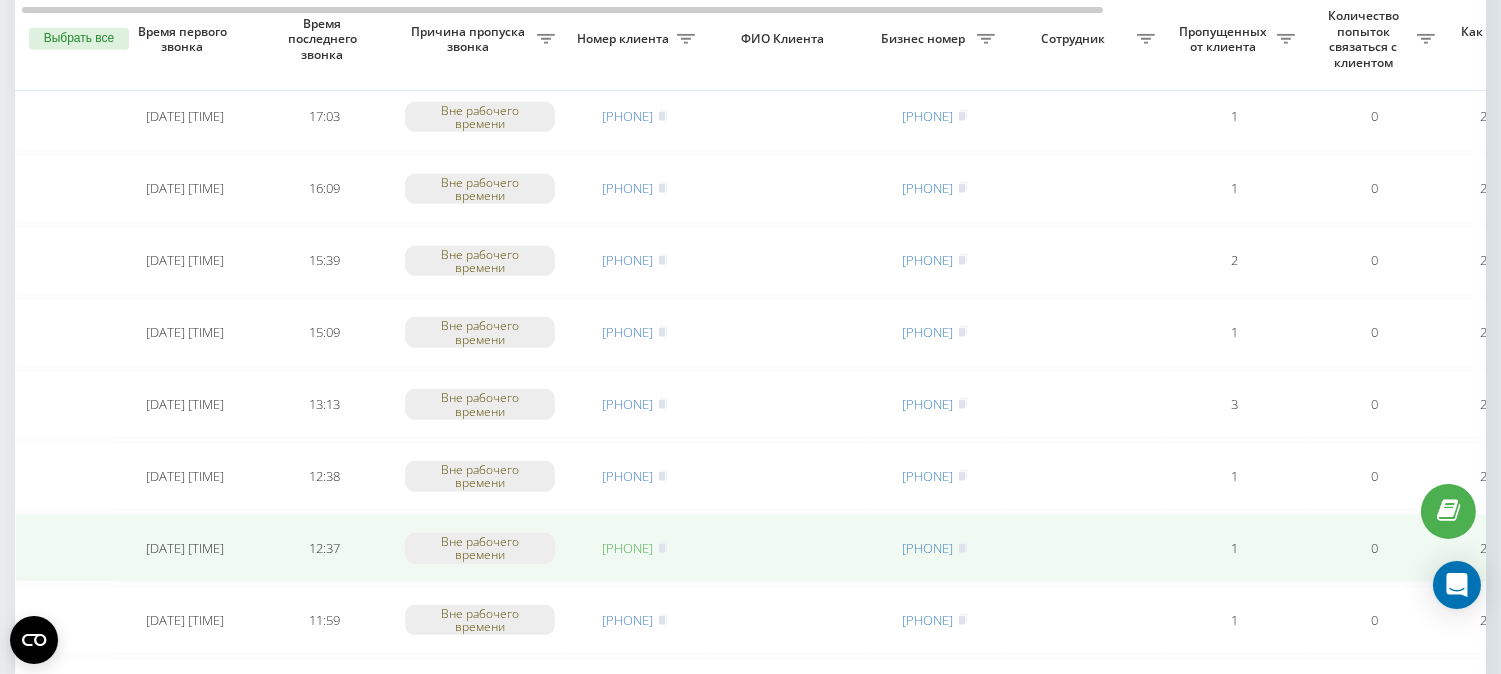 click on "[PHONE]" at bounding box center [628, 548] 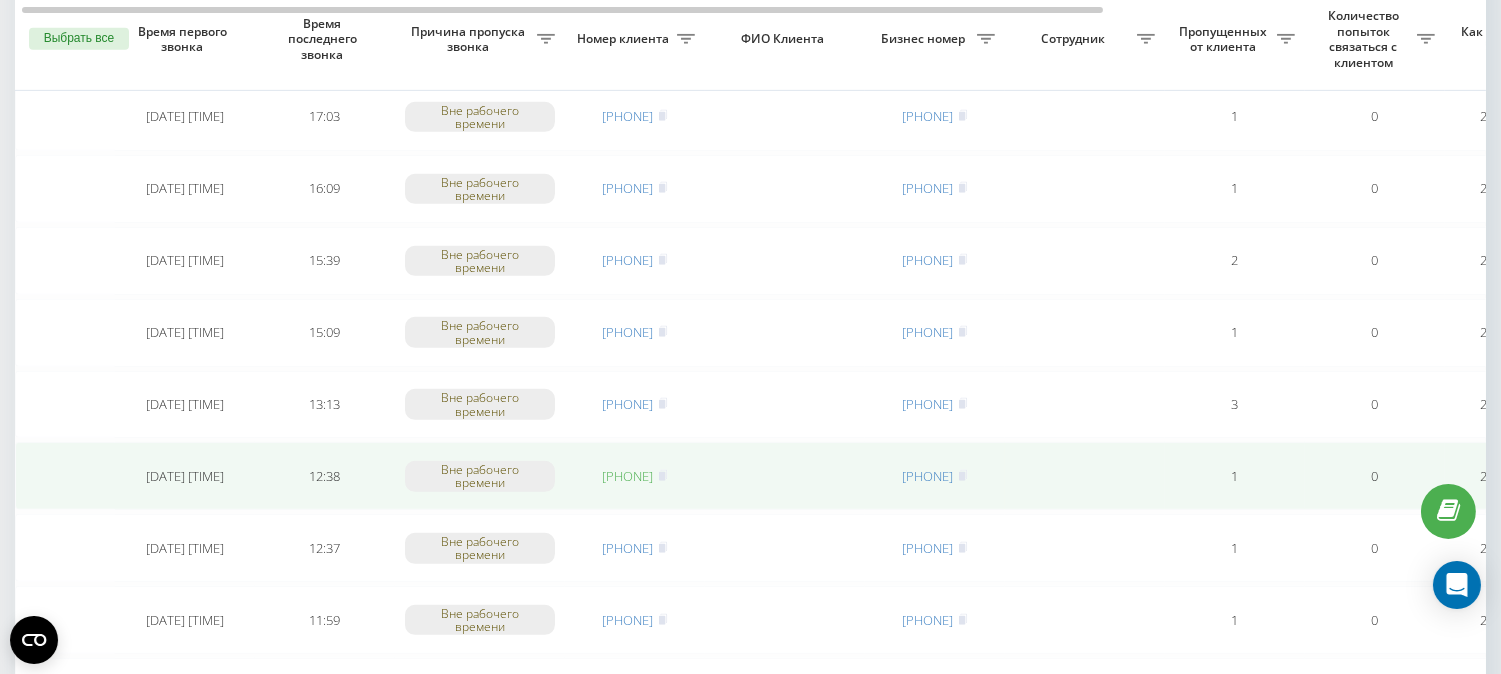 click on "[PHONE]" at bounding box center (628, 476) 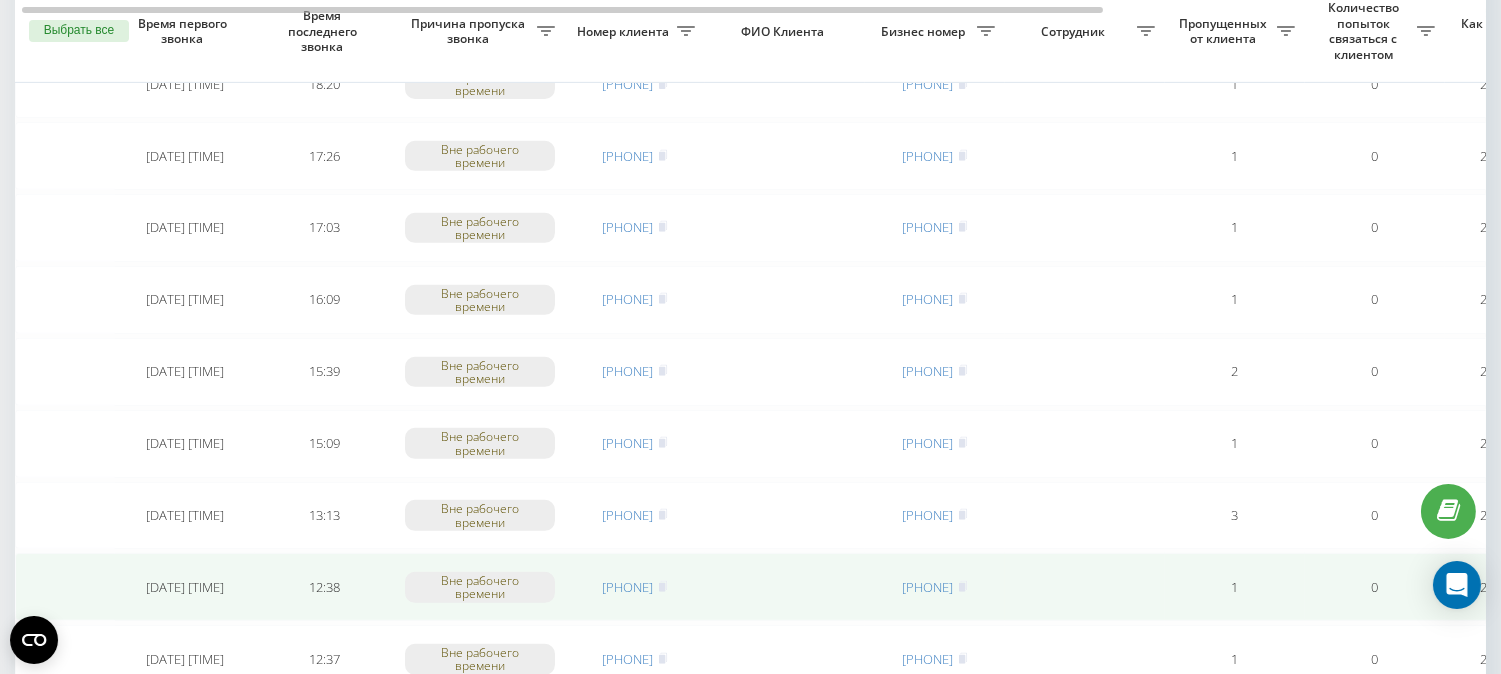 scroll, scrollTop: 1444, scrollLeft: 0, axis: vertical 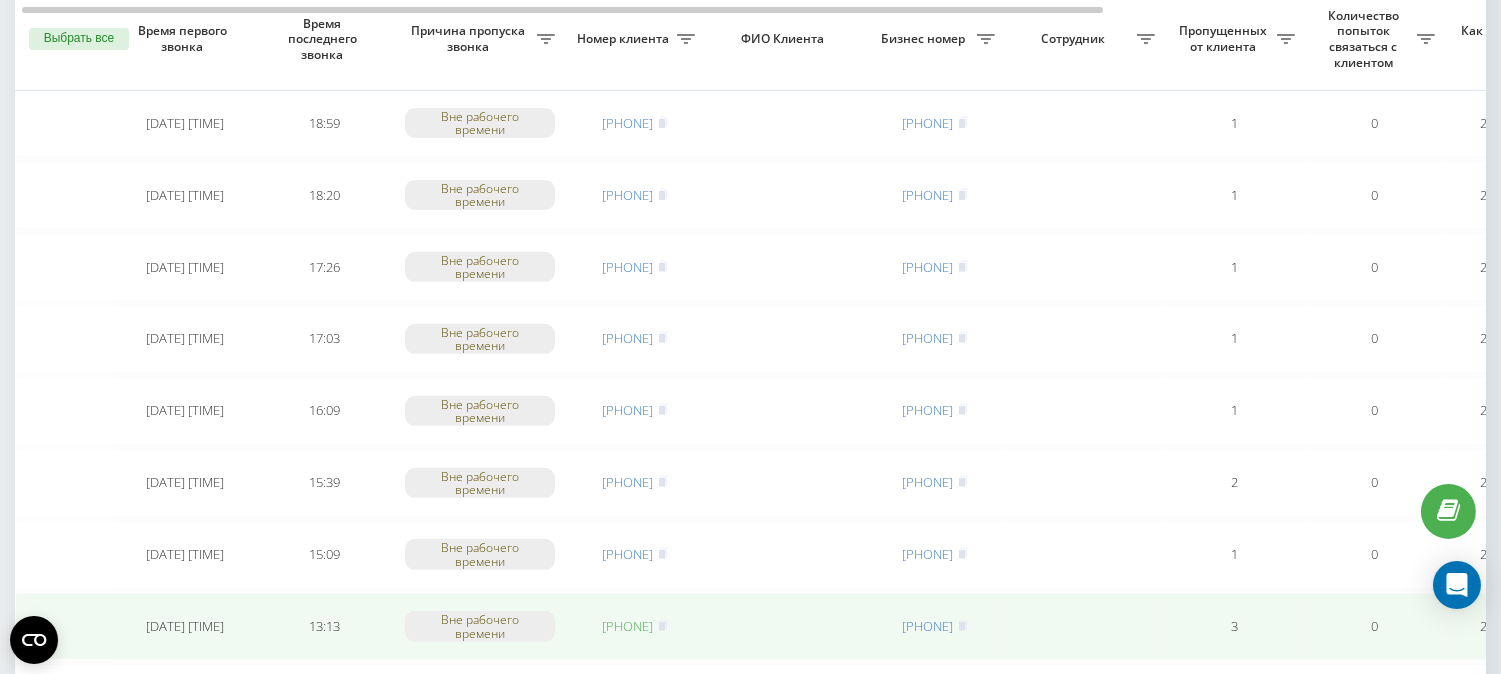 click on "[PHONE]" at bounding box center [628, 626] 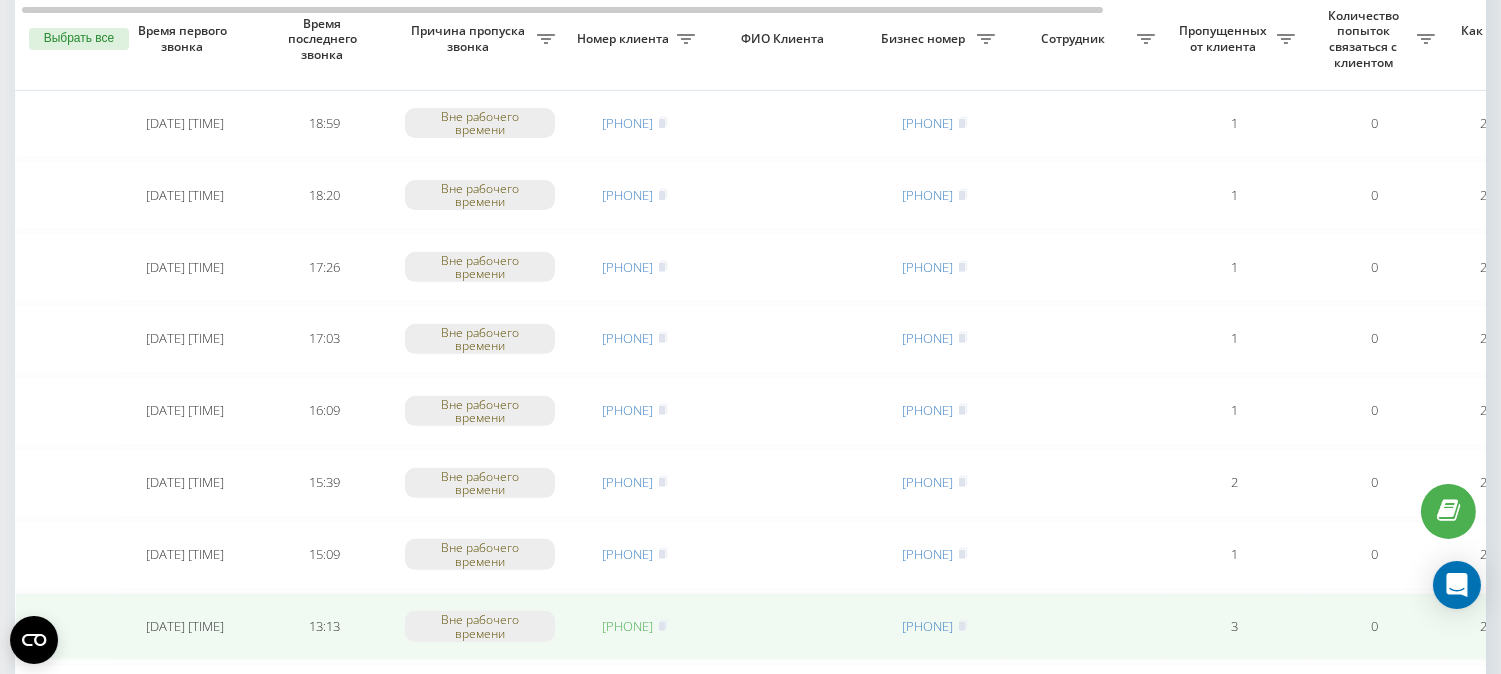click on "[PHONE]" at bounding box center [628, 626] 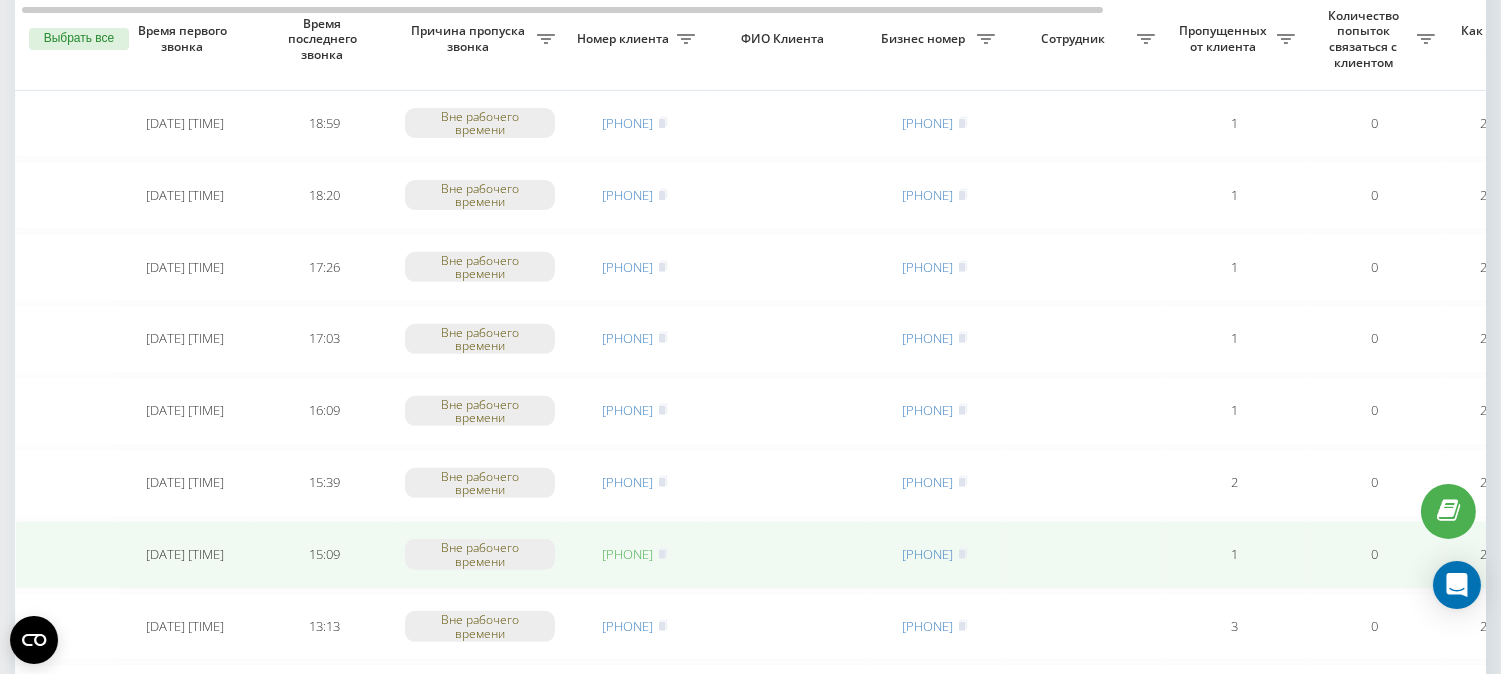 click on "[PHONE]" at bounding box center [628, 554] 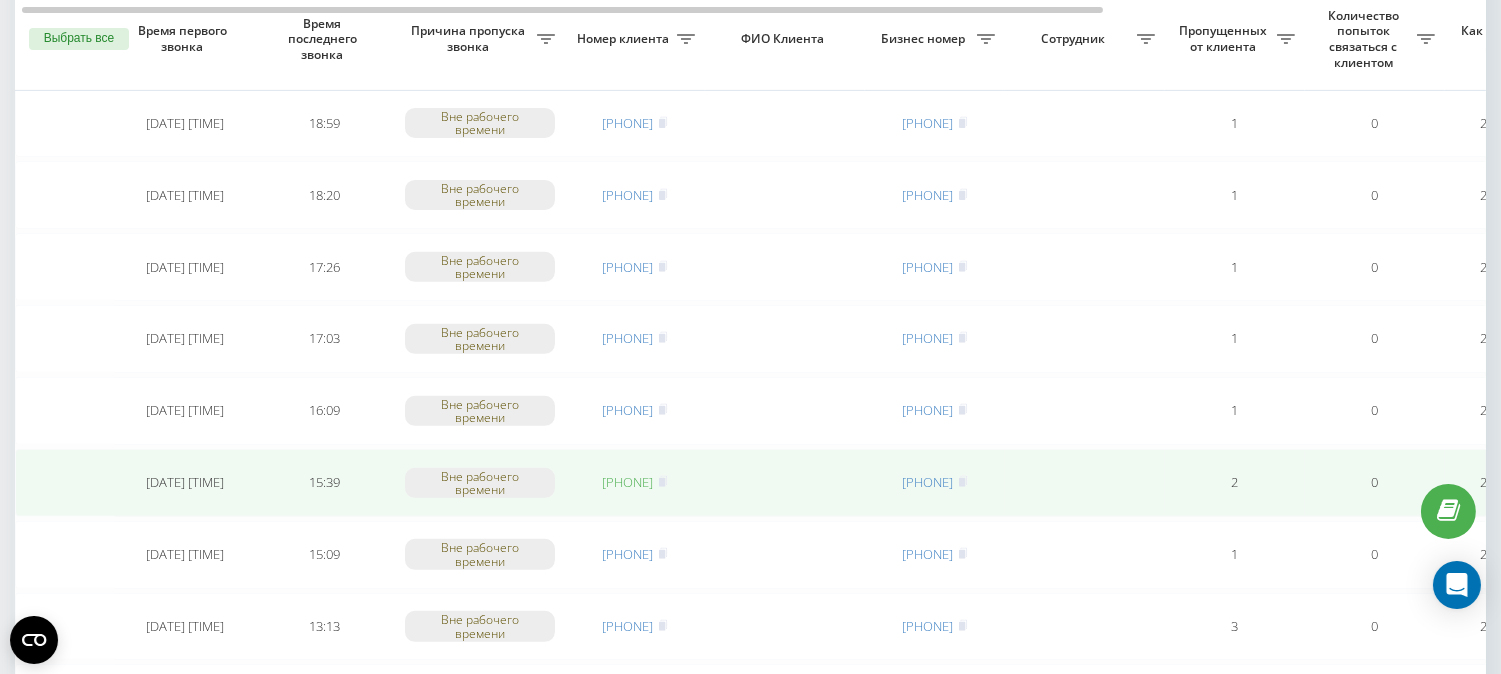 click on "[PHONE]" at bounding box center [628, 482] 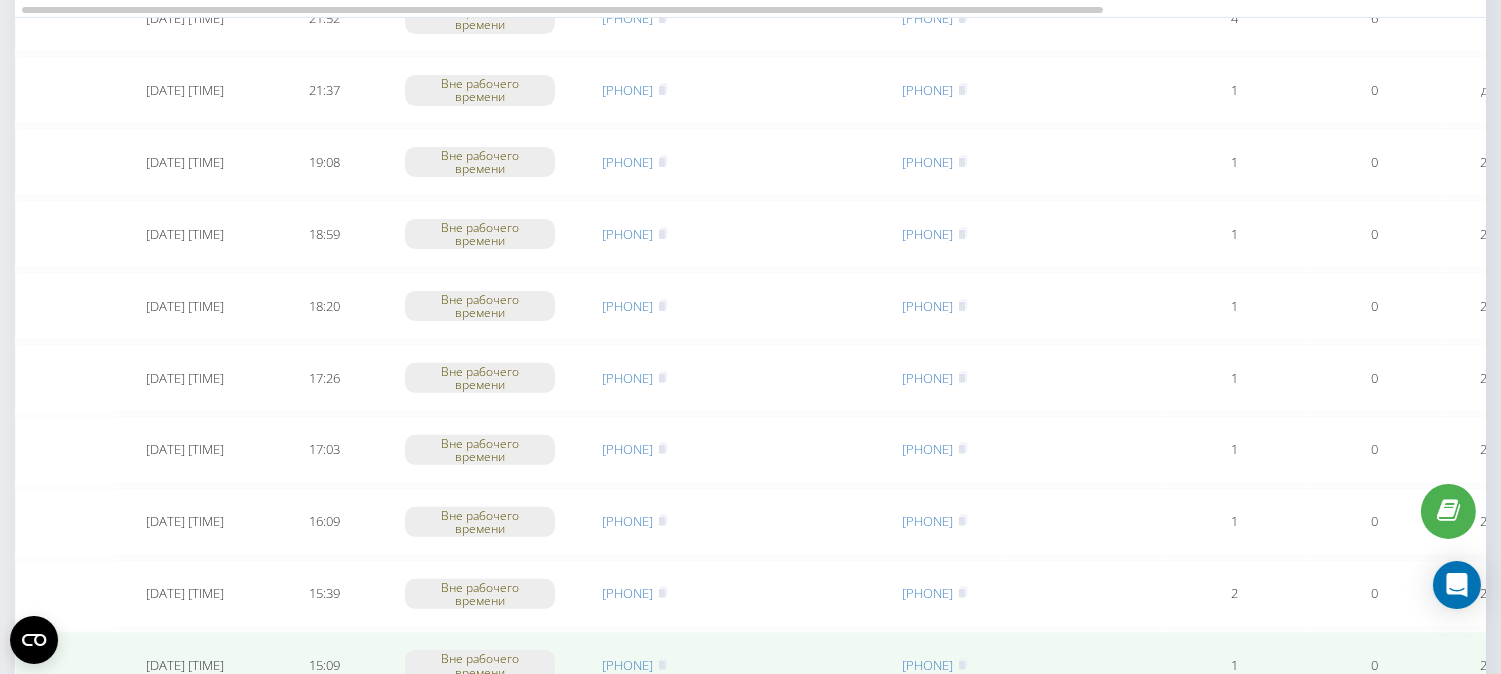 scroll, scrollTop: 1222, scrollLeft: 0, axis: vertical 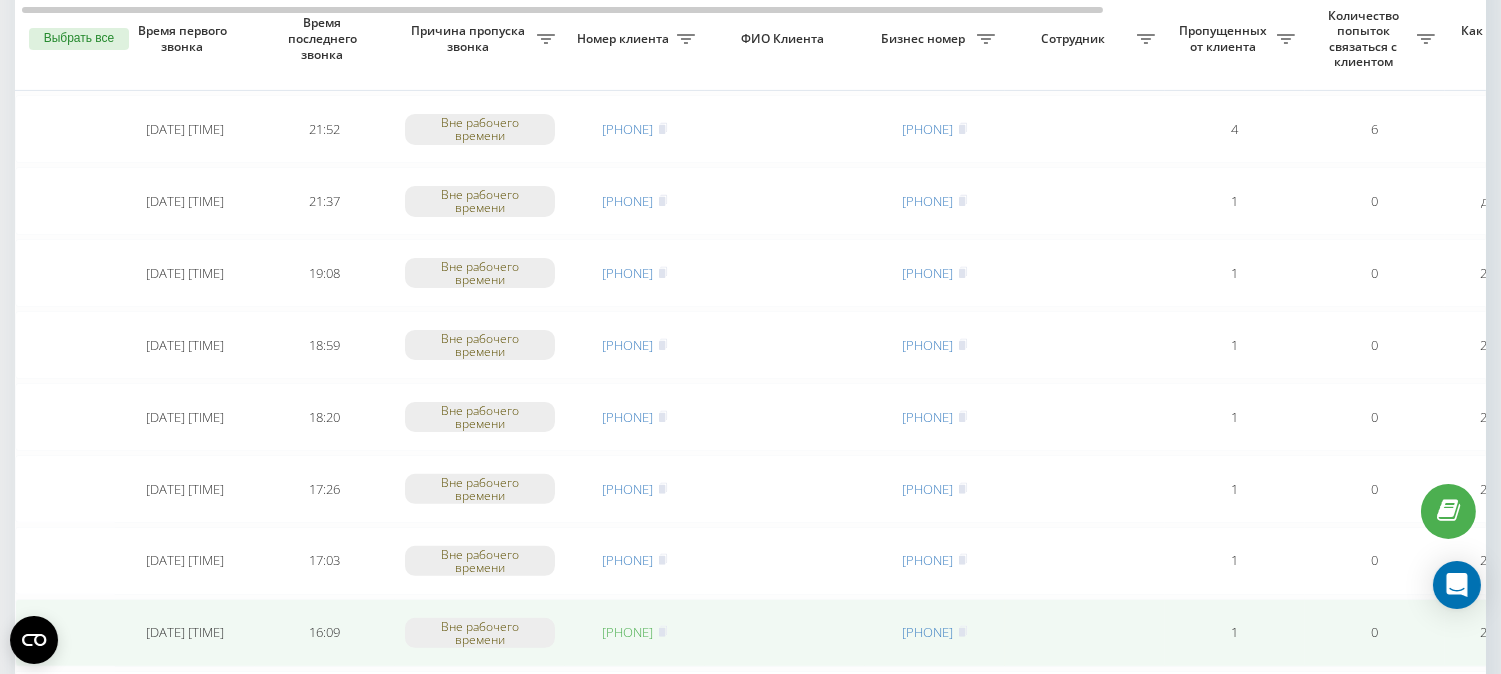 click on "[PHONE]" at bounding box center [628, 632] 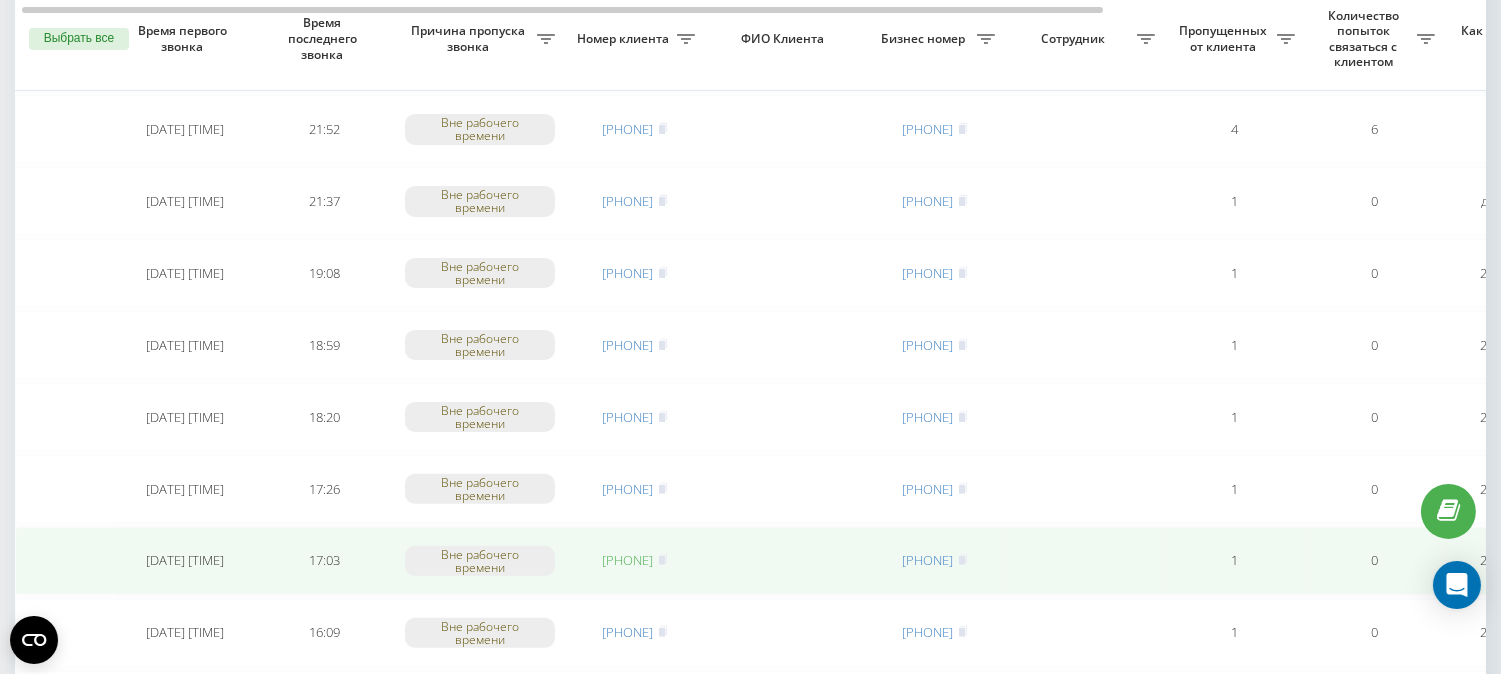 click on "[PHONE]" at bounding box center (628, 560) 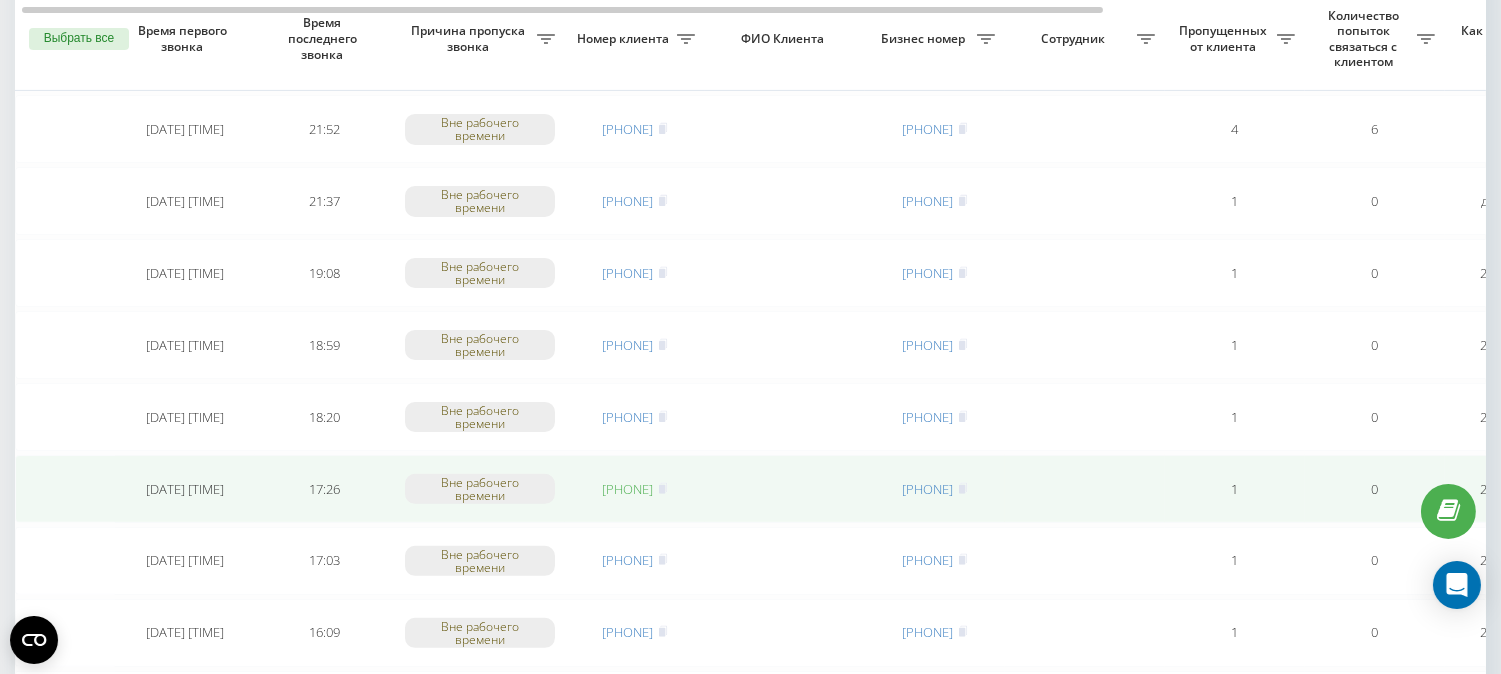 click on "[PHONE]" at bounding box center [628, 489] 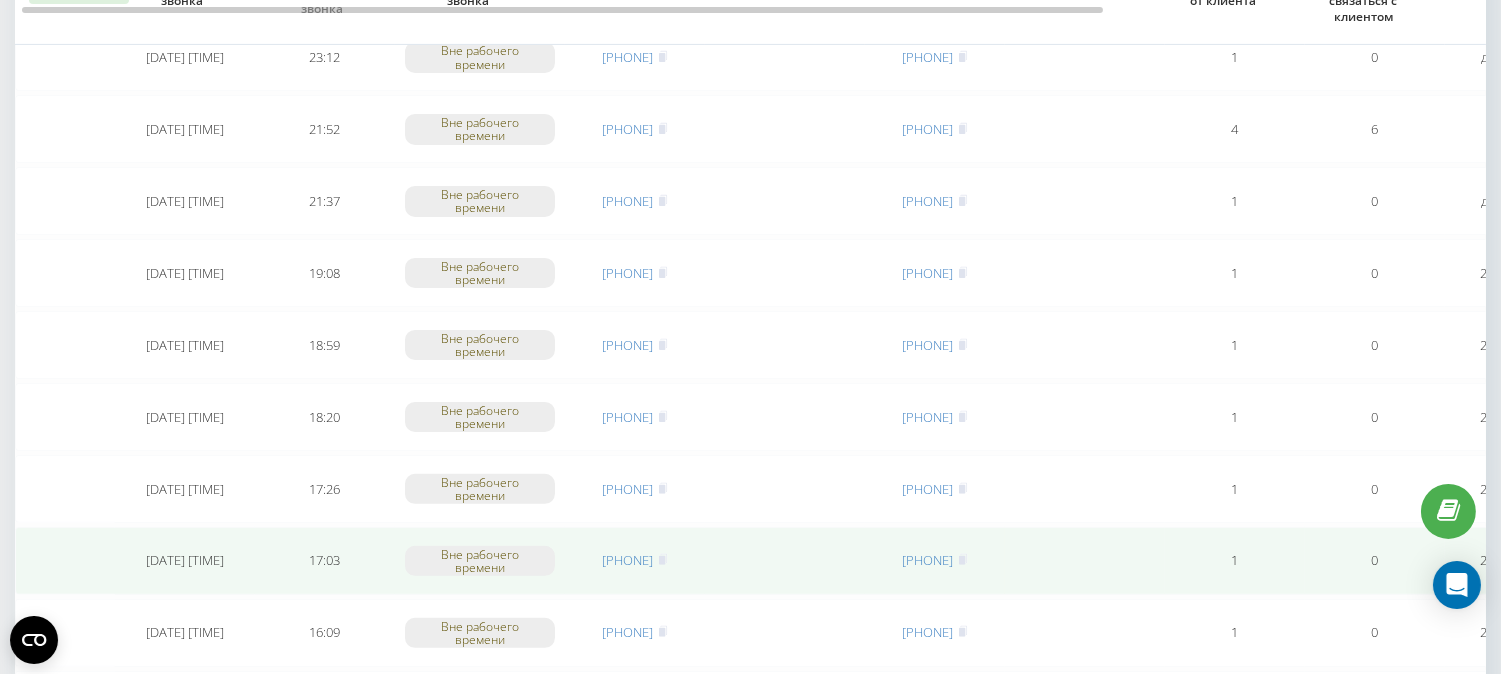 scroll, scrollTop: 1111, scrollLeft: 0, axis: vertical 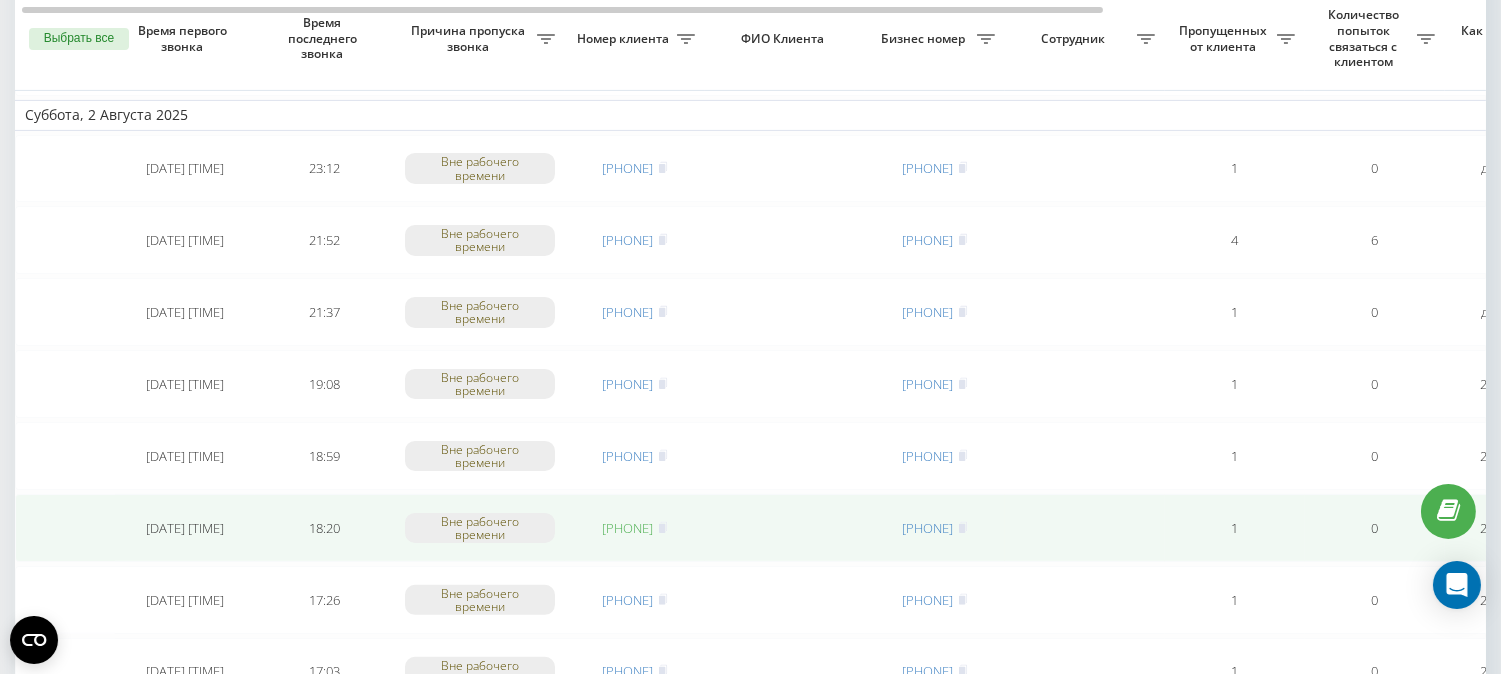 click on "[PHONE]" at bounding box center (628, 528) 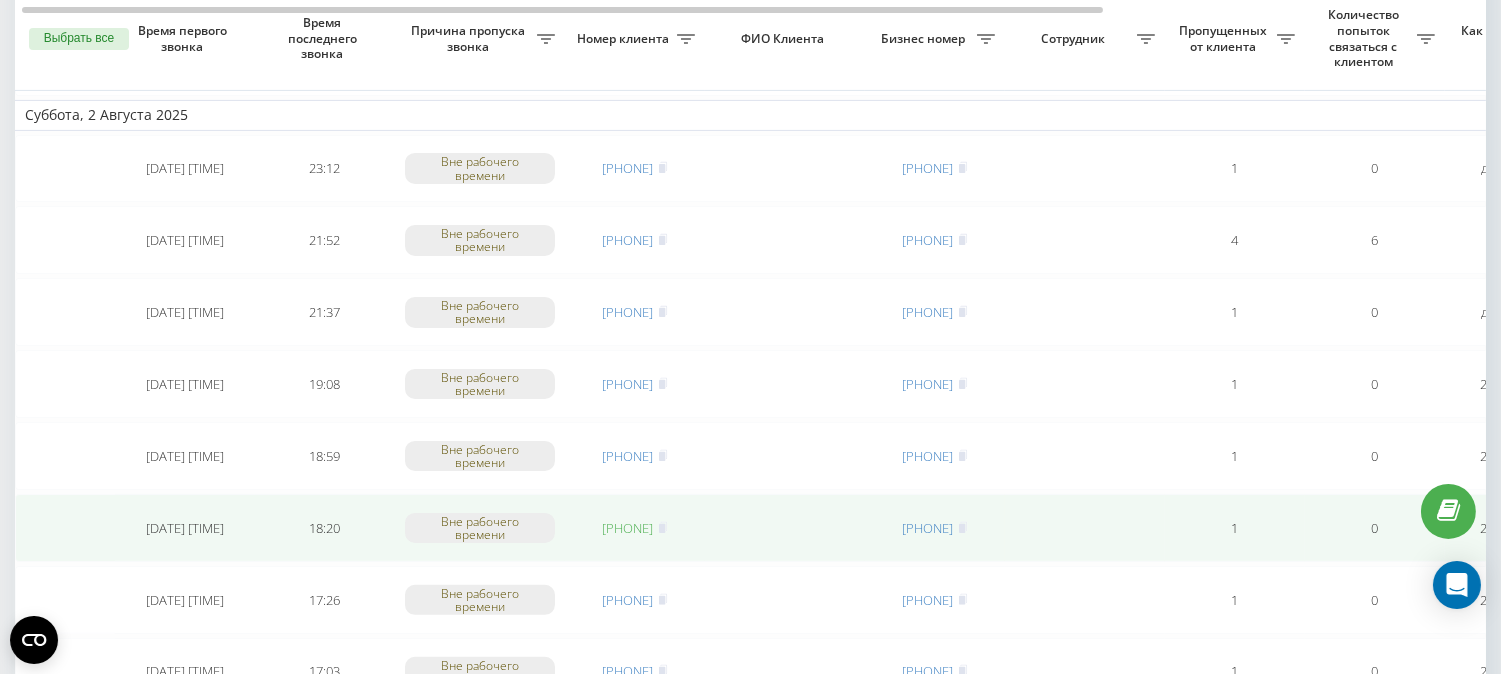 click on "[PHONE]" at bounding box center (628, 528) 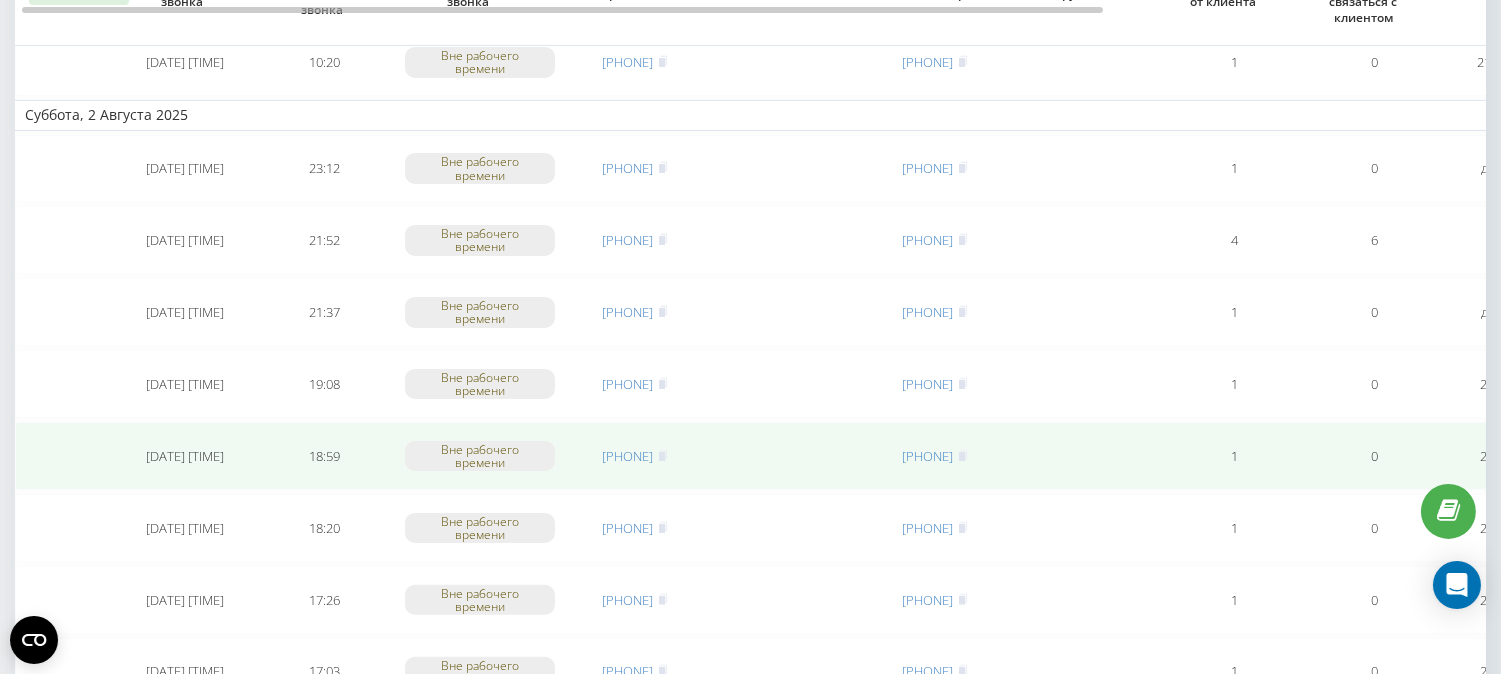 scroll, scrollTop: 1000, scrollLeft: 0, axis: vertical 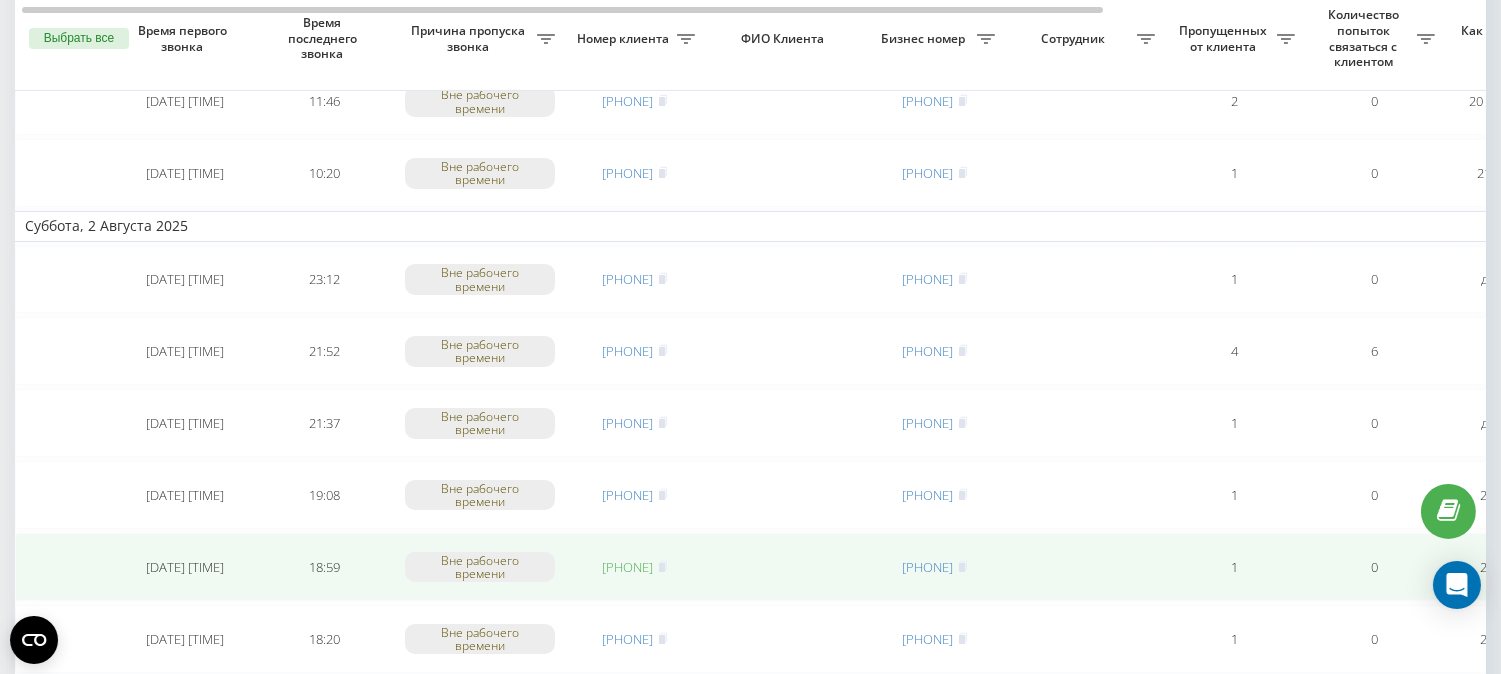 click on "[PHONE]" at bounding box center [628, 567] 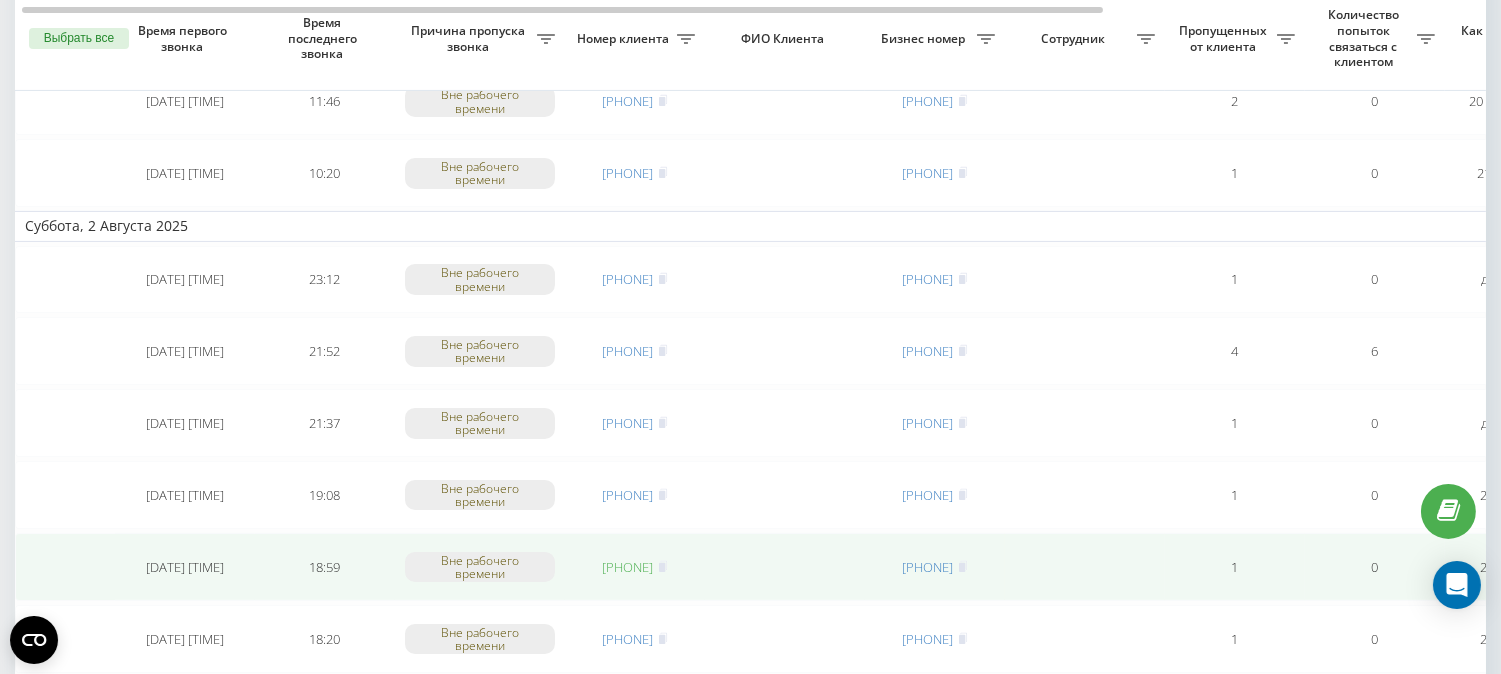 click on "[PHONE]" at bounding box center [628, 567] 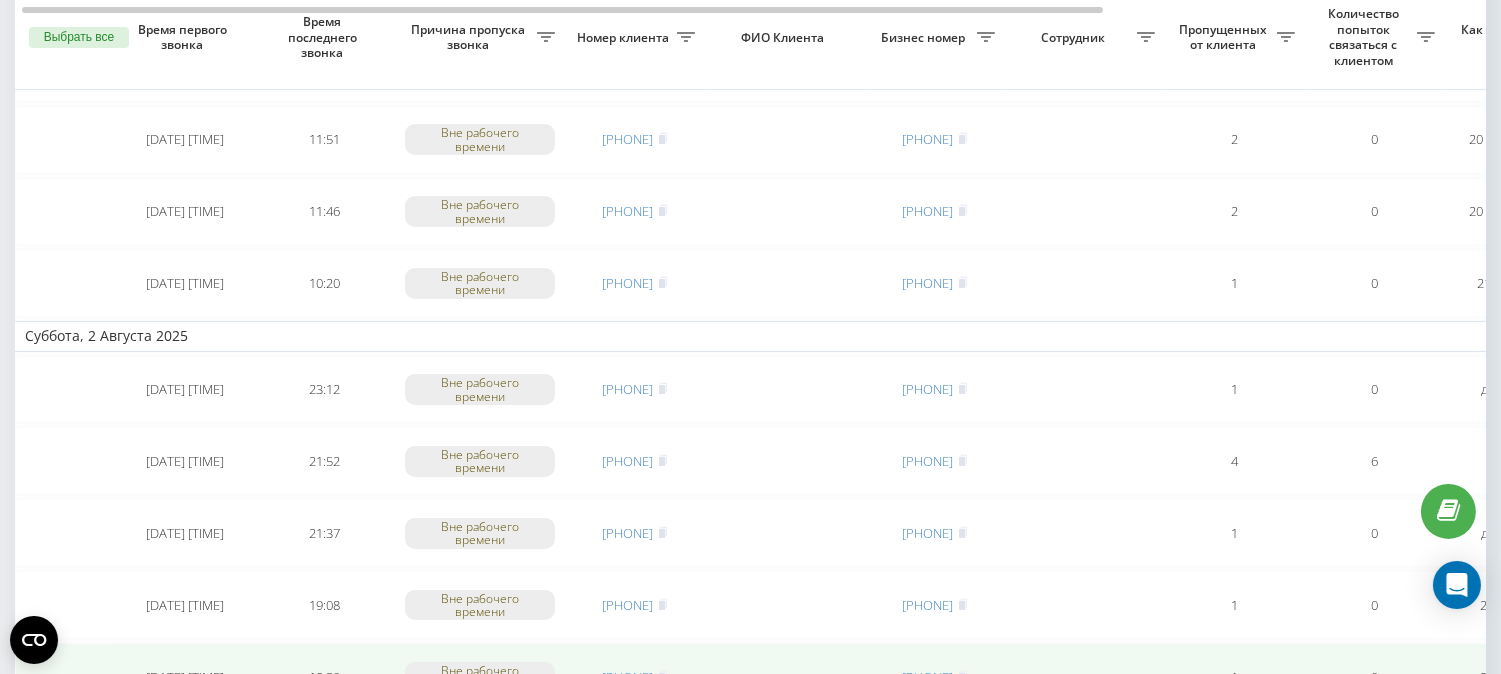 scroll, scrollTop: 888, scrollLeft: 0, axis: vertical 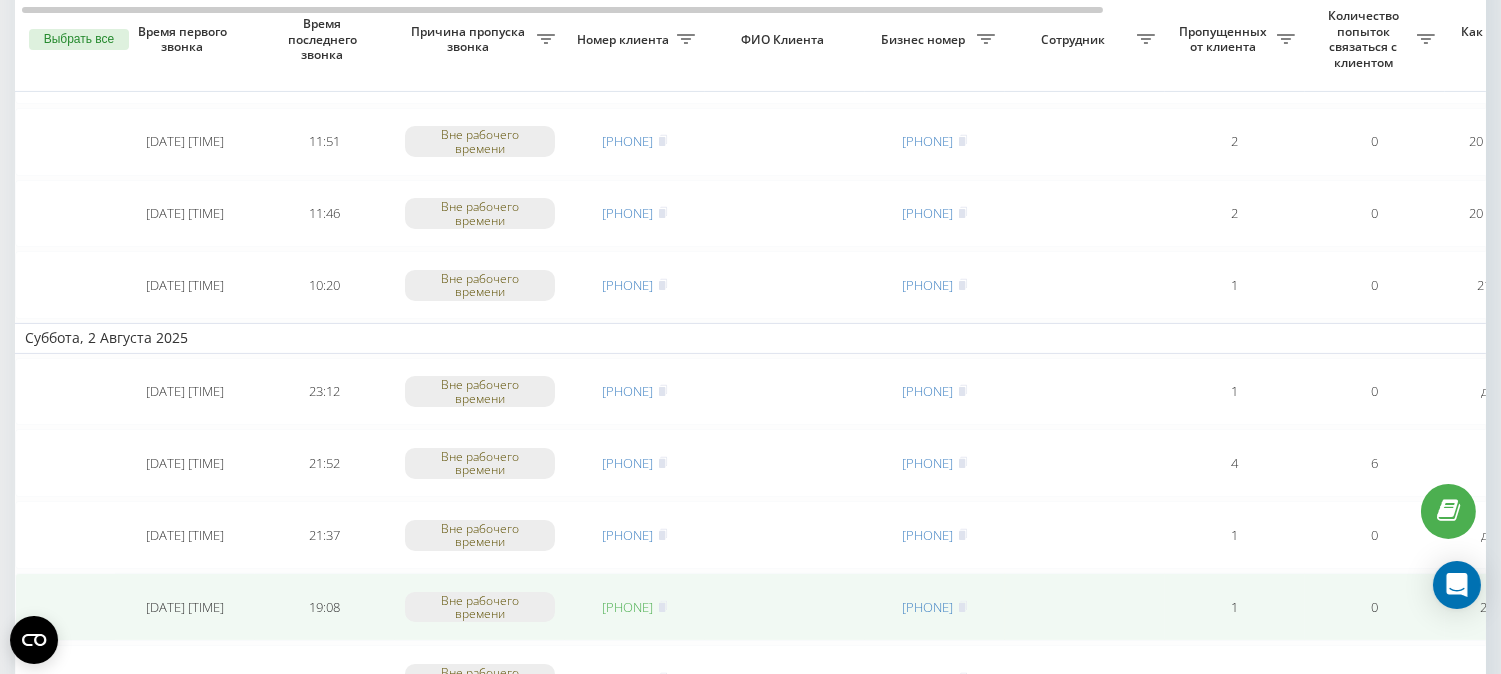 click on "[PHONE]" at bounding box center (628, 607) 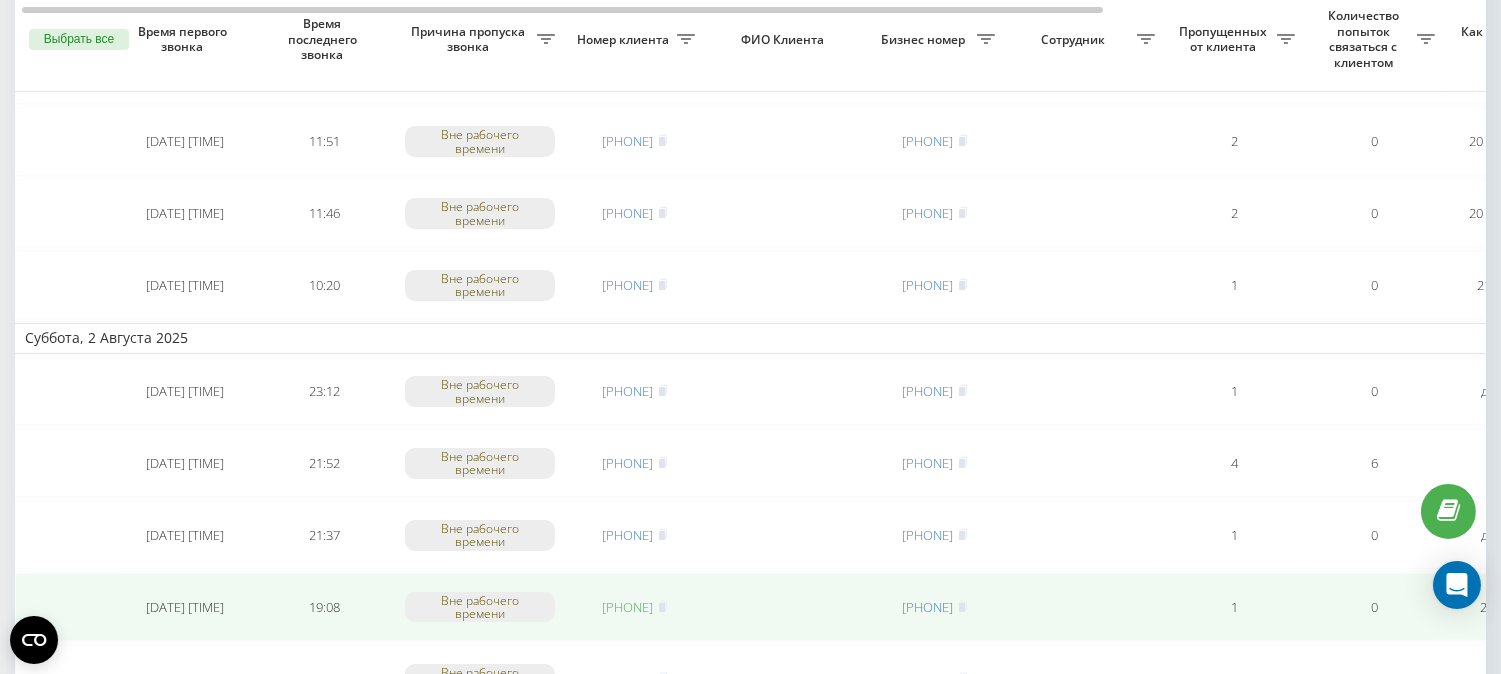 click on "[PHONE]" at bounding box center [628, 607] 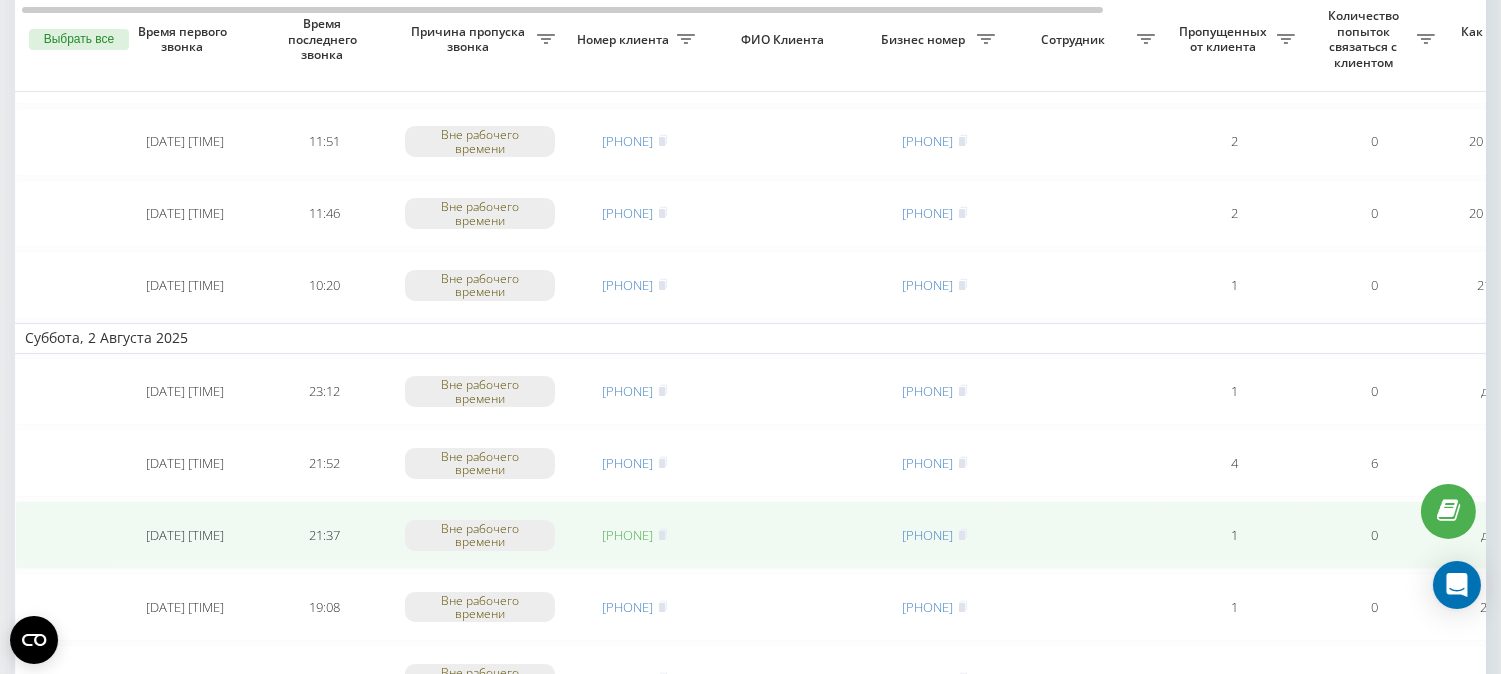 click on "[PHONE]" at bounding box center [628, 535] 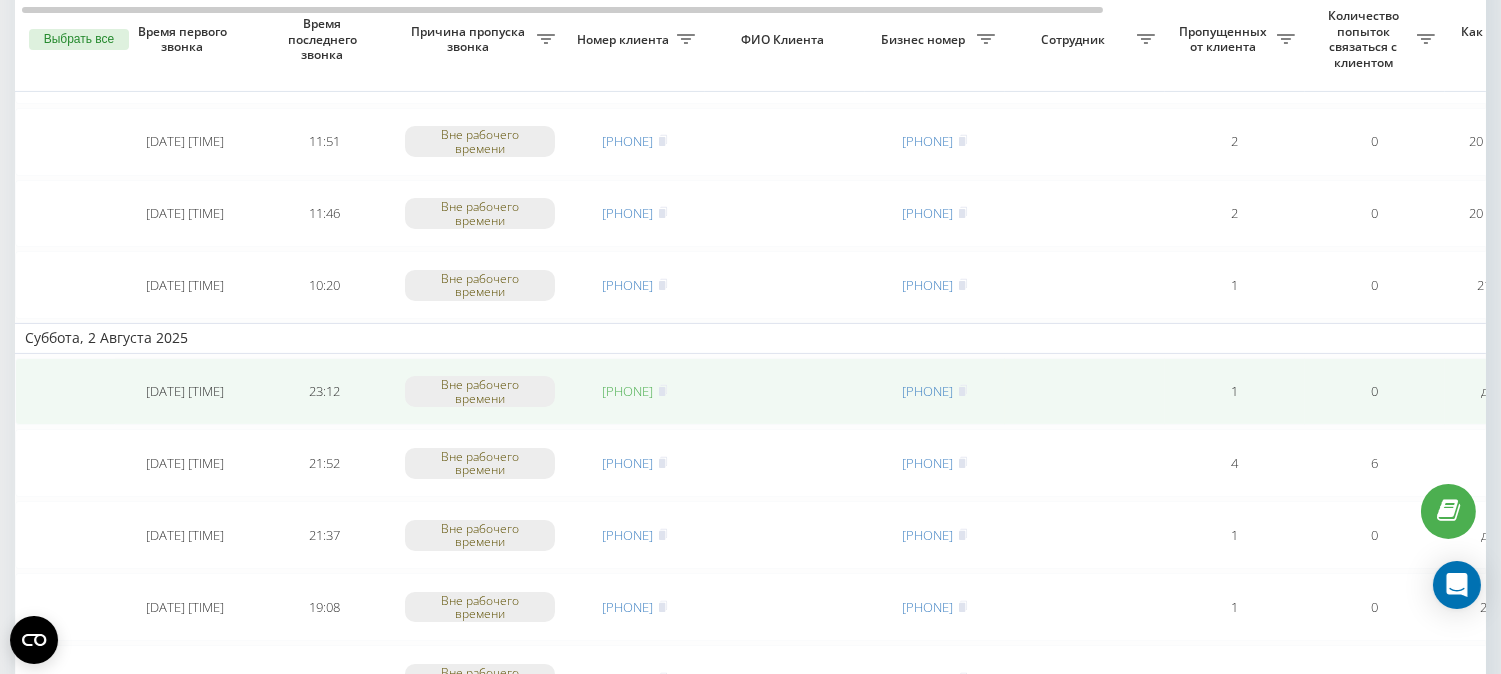 click on "[PHONE]" at bounding box center [628, 391] 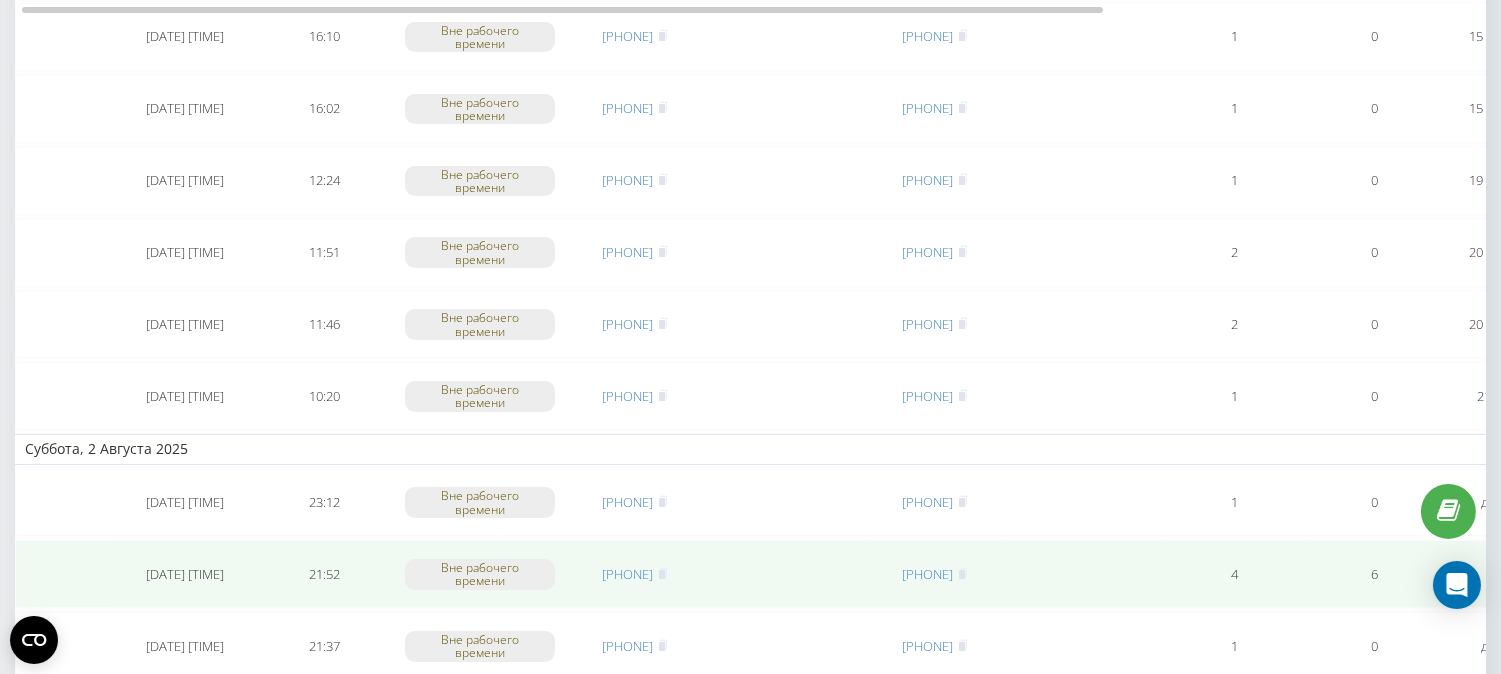 scroll, scrollTop: 666, scrollLeft: 0, axis: vertical 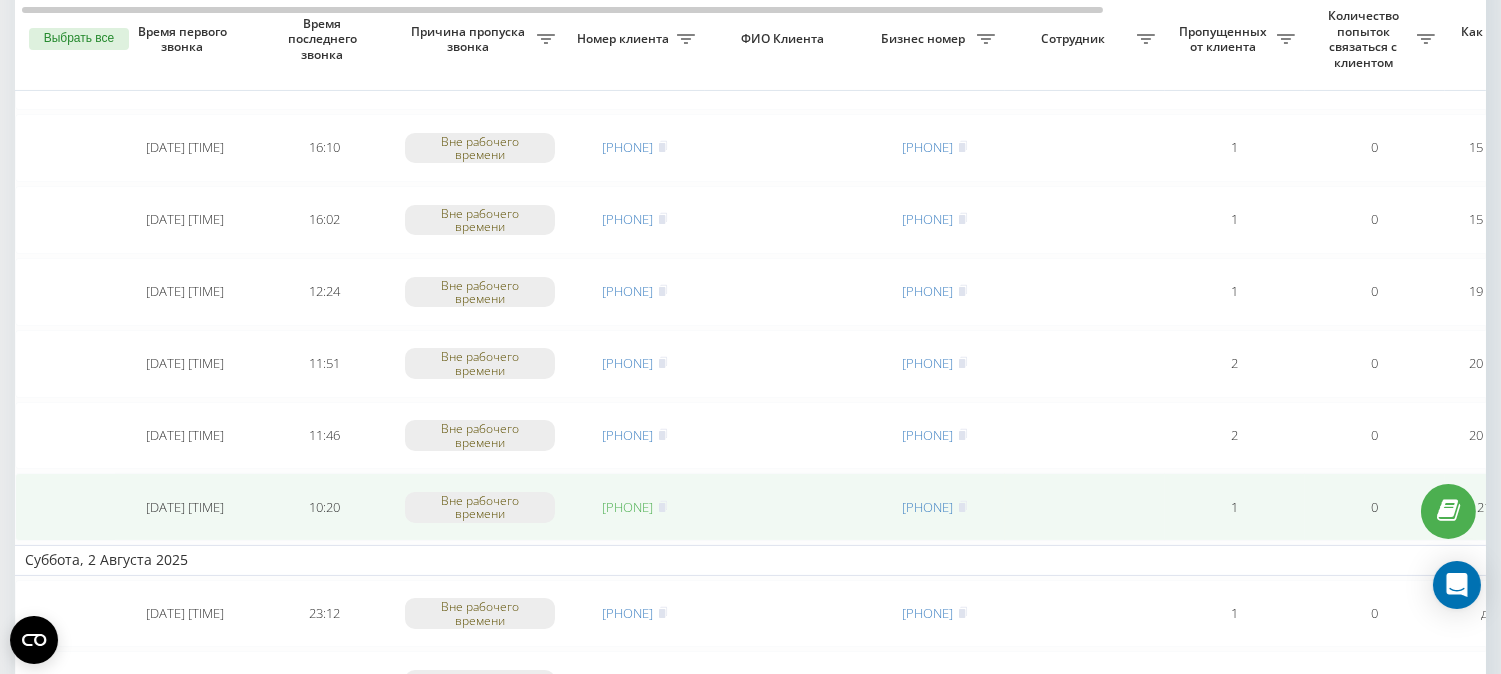 click on "[PHONE]" at bounding box center (628, 507) 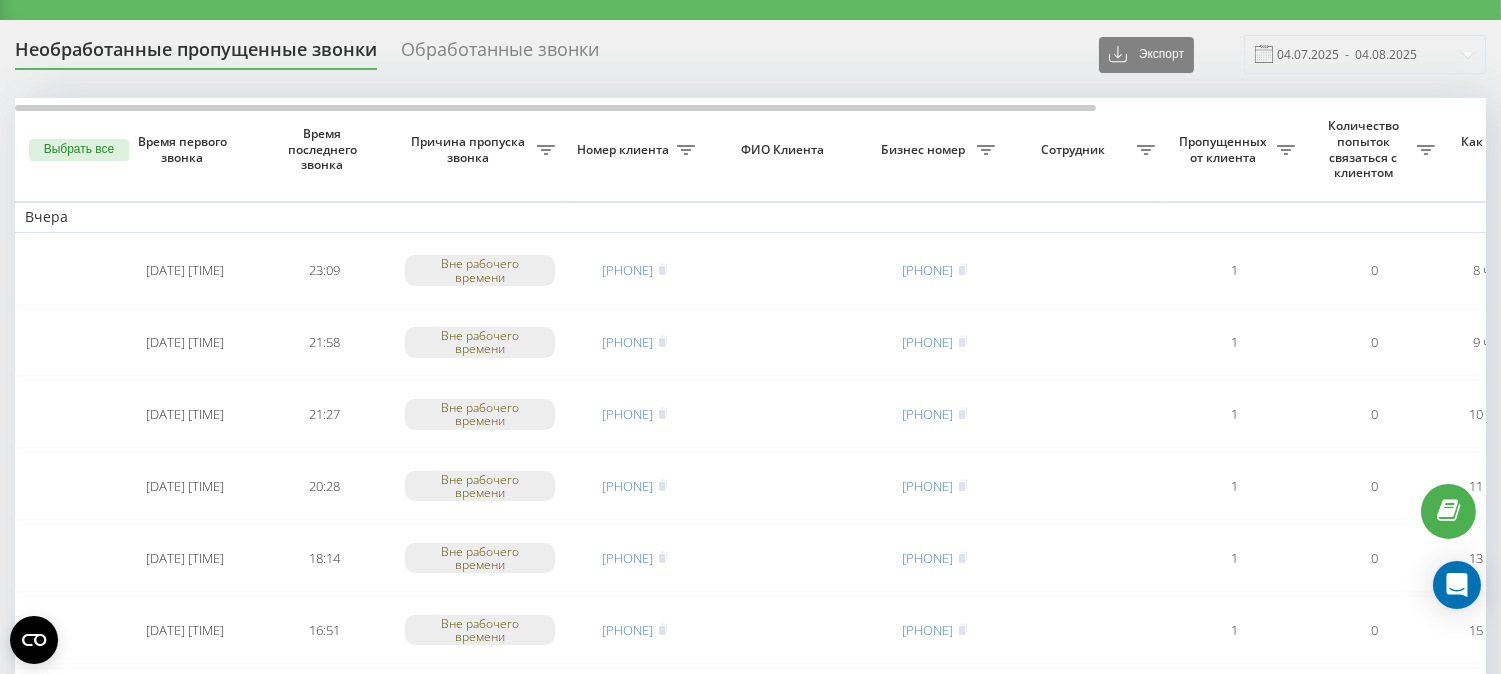 scroll, scrollTop: 0, scrollLeft: 0, axis: both 